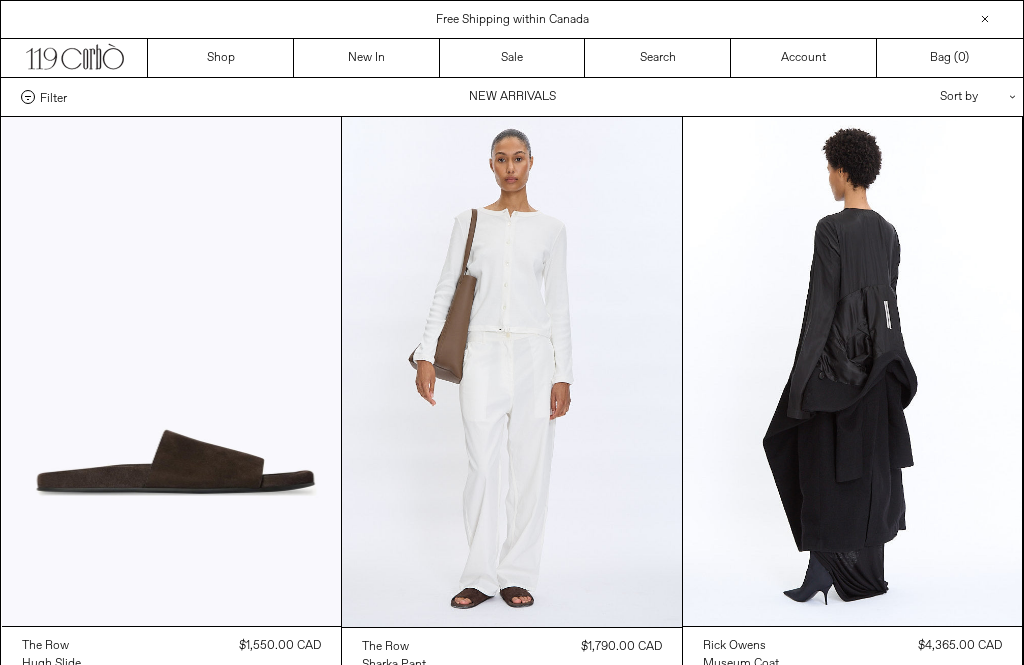 scroll, scrollTop: 0, scrollLeft: 0, axis: both 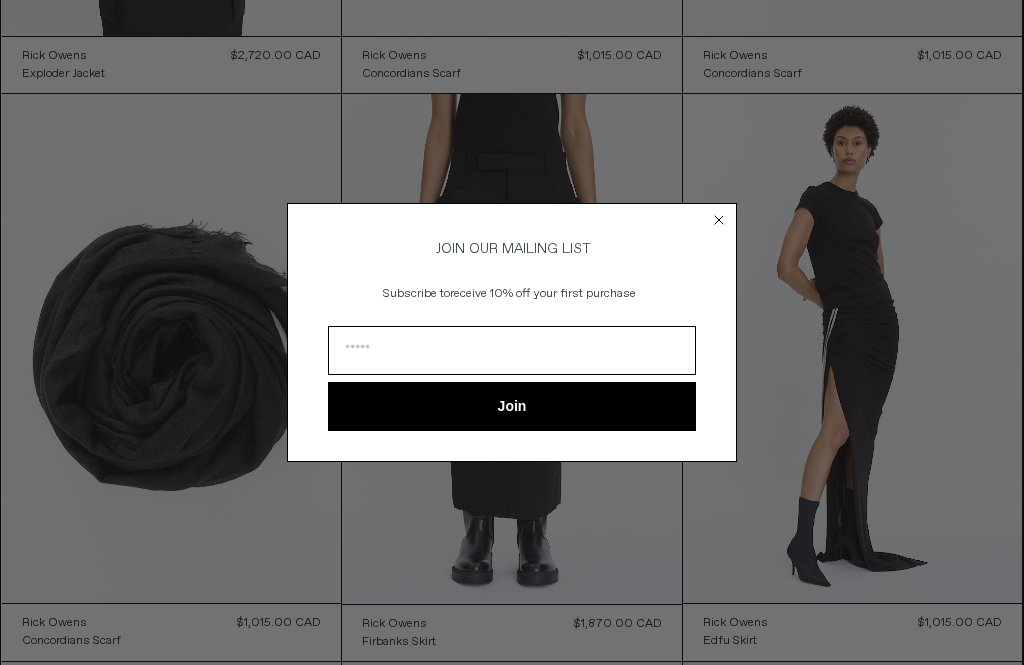 click 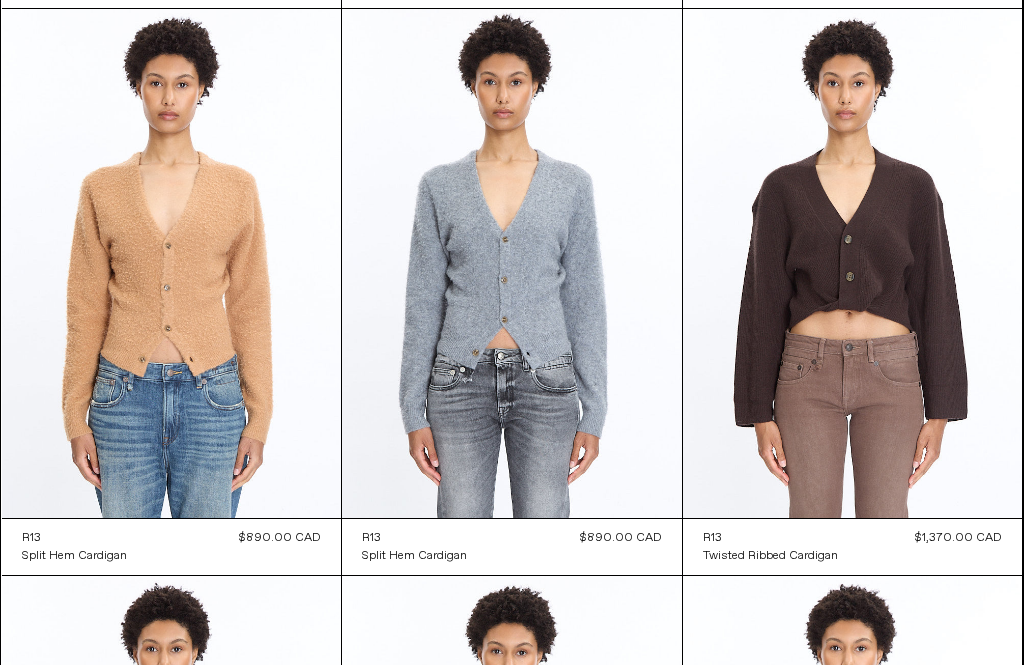 scroll, scrollTop: 2942, scrollLeft: 0, axis: vertical 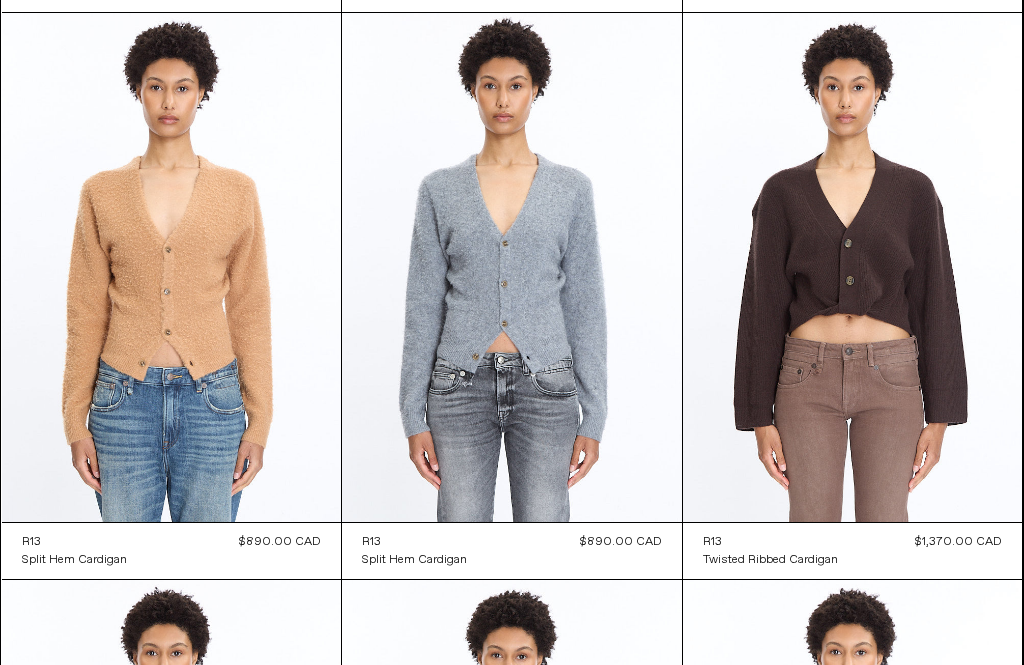click at bounding box center [853, 834] 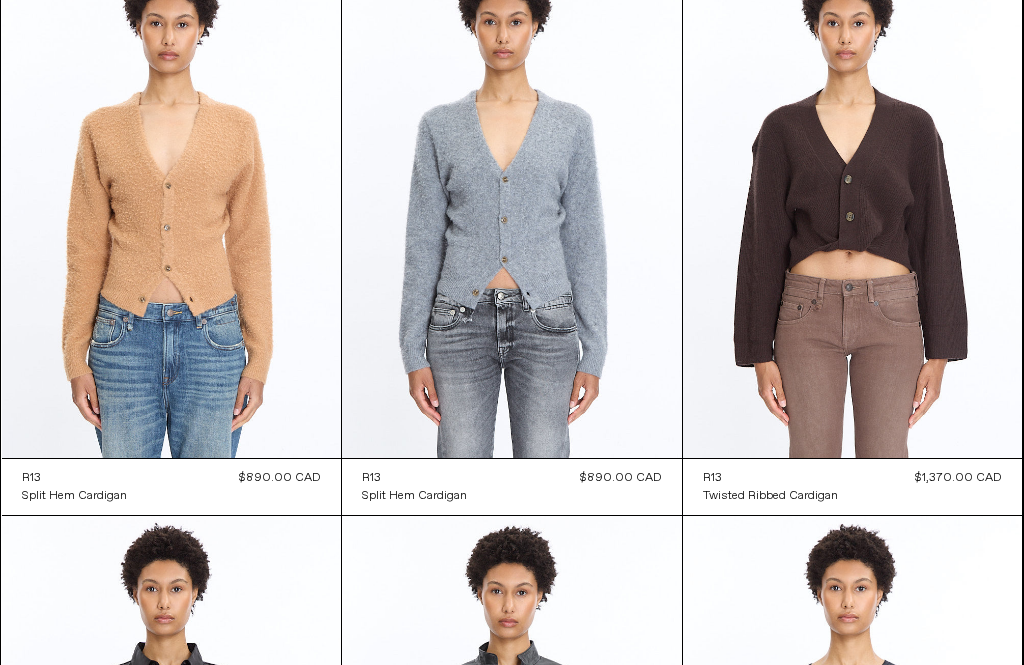 click at bounding box center [512, 771] 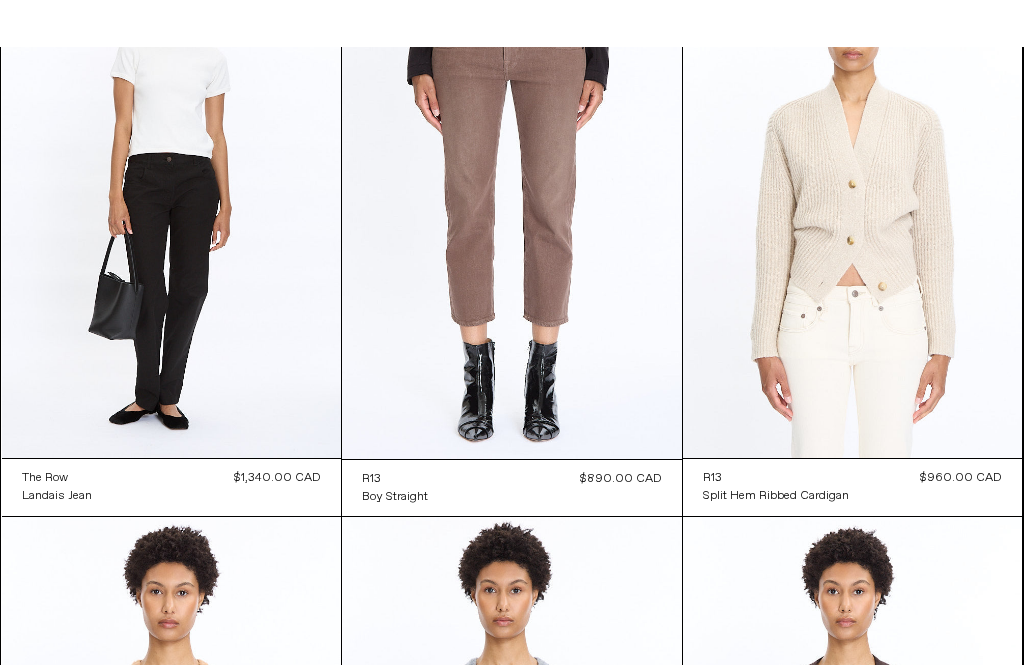 scroll, scrollTop: 2437, scrollLeft: 0, axis: vertical 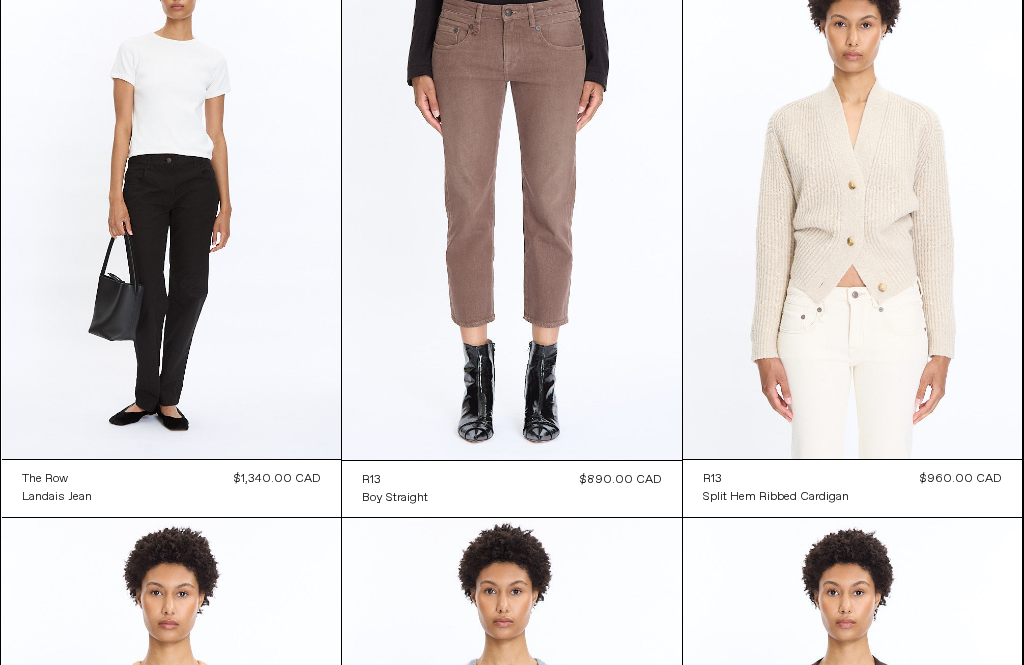 click at bounding box center [172, 772] 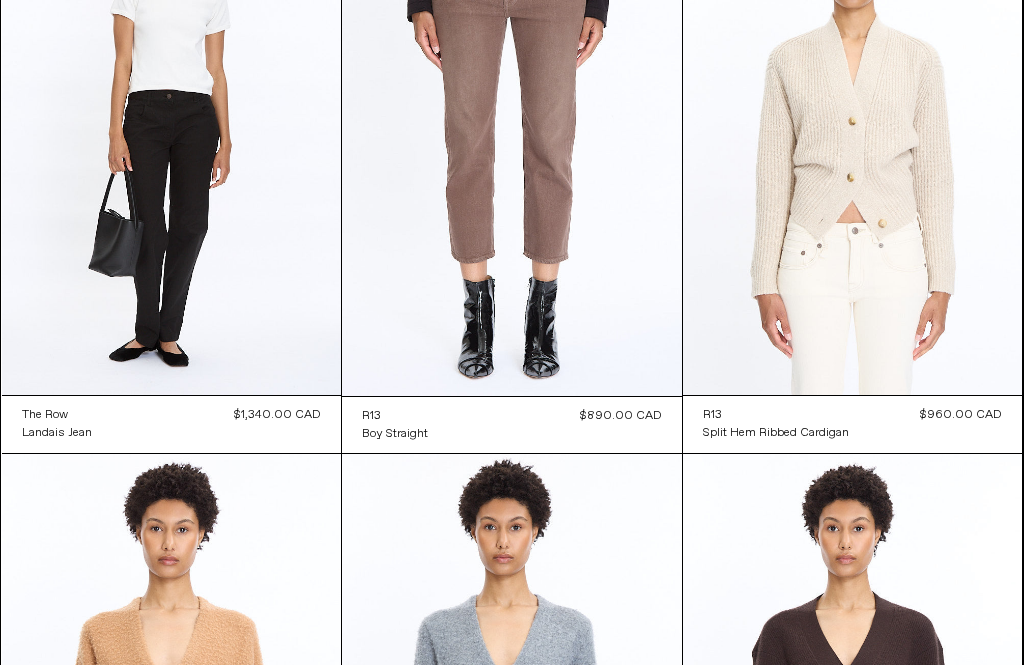 click at bounding box center (512, 709) 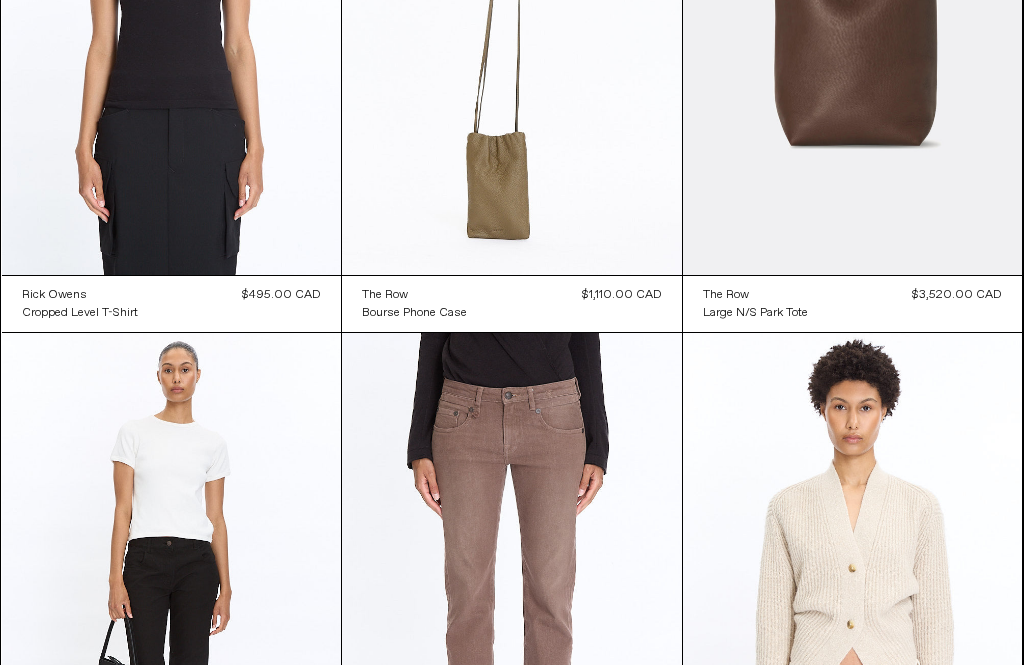 scroll, scrollTop: 2037, scrollLeft: 0, axis: vertical 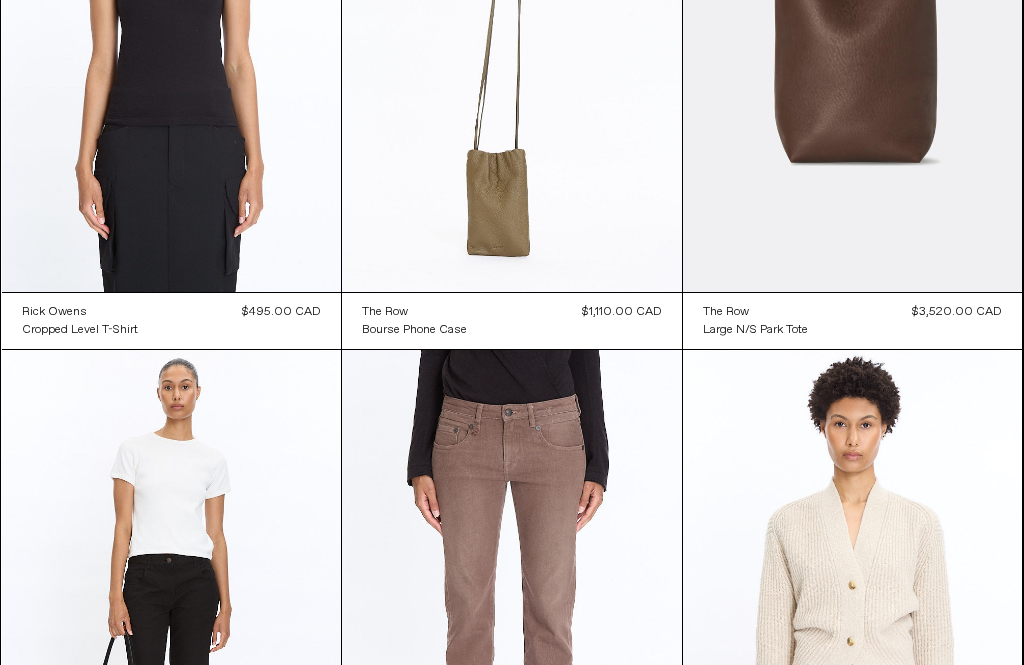 click at bounding box center [853, 604] 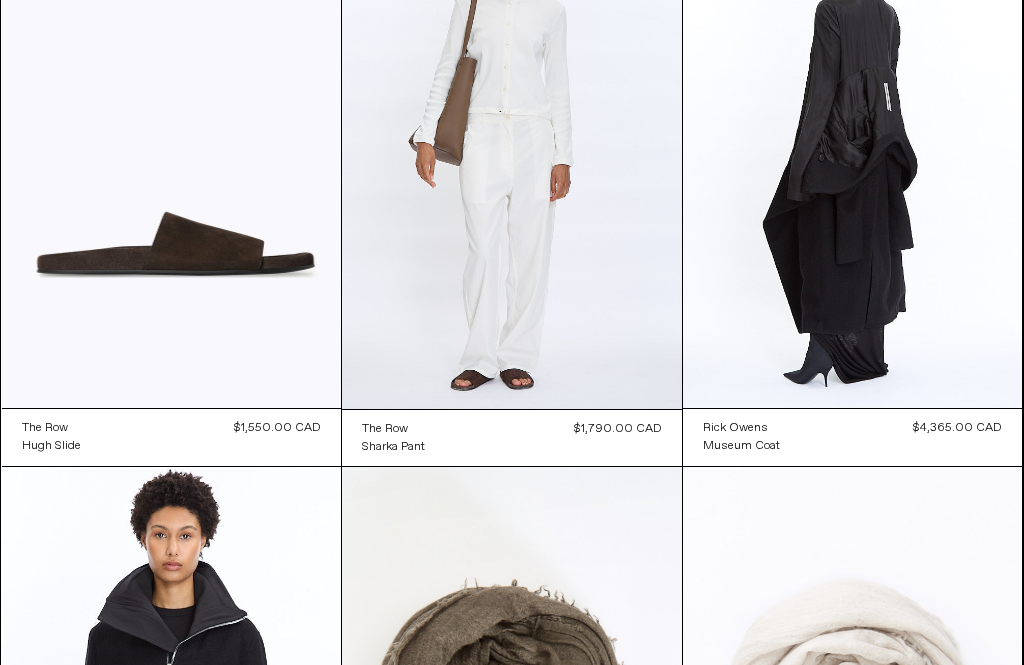 scroll, scrollTop: 347, scrollLeft: 0, axis: vertical 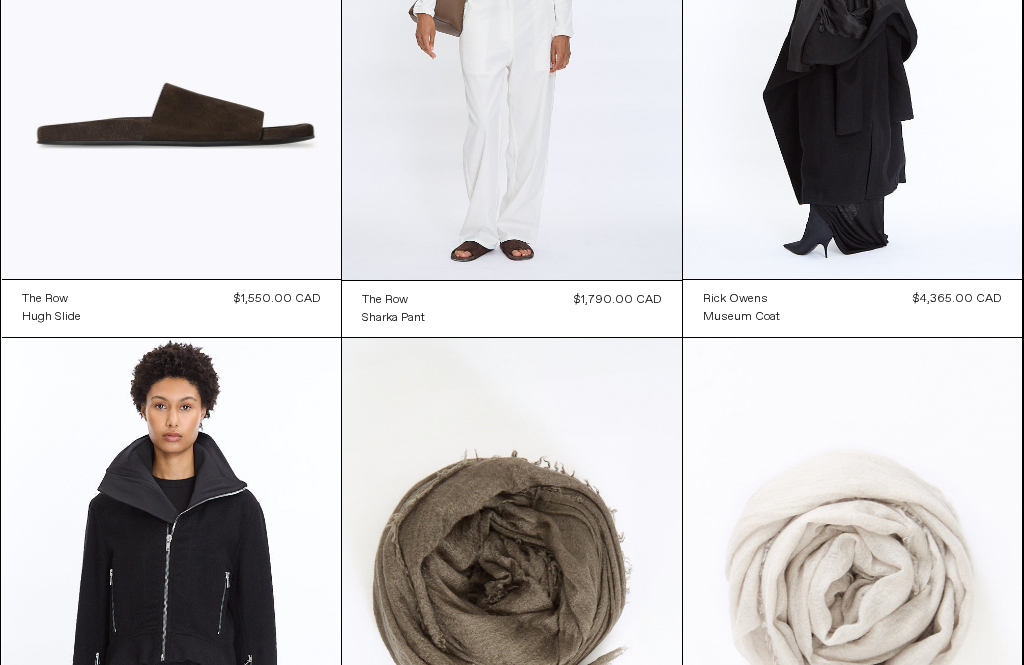 click at bounding box center [512, 593] 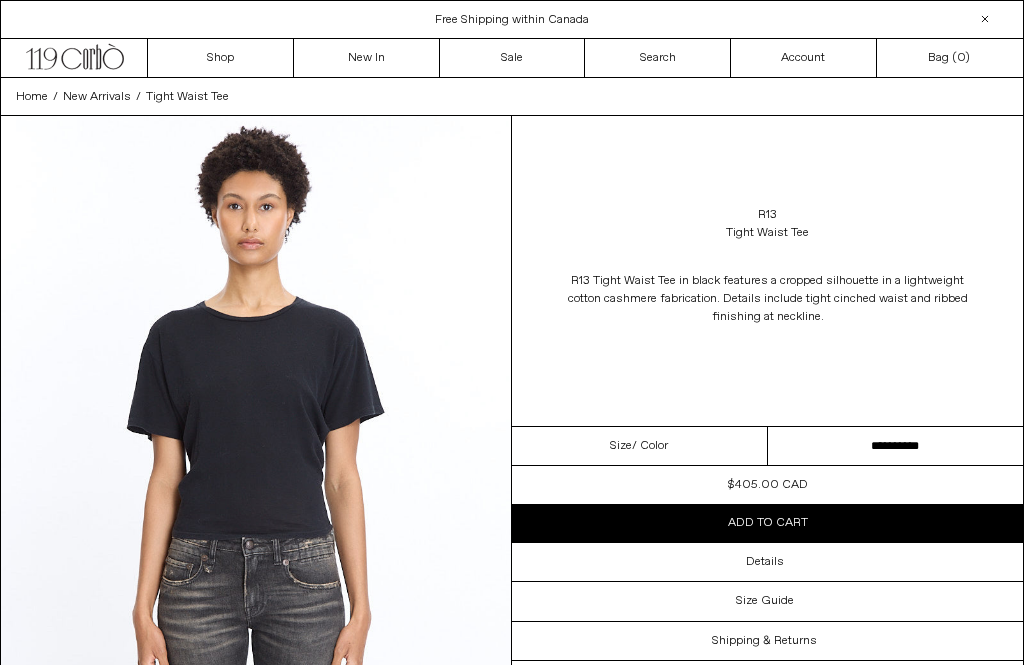 scroll, scrollTop: 0, scrollLeft: 0, axis: both 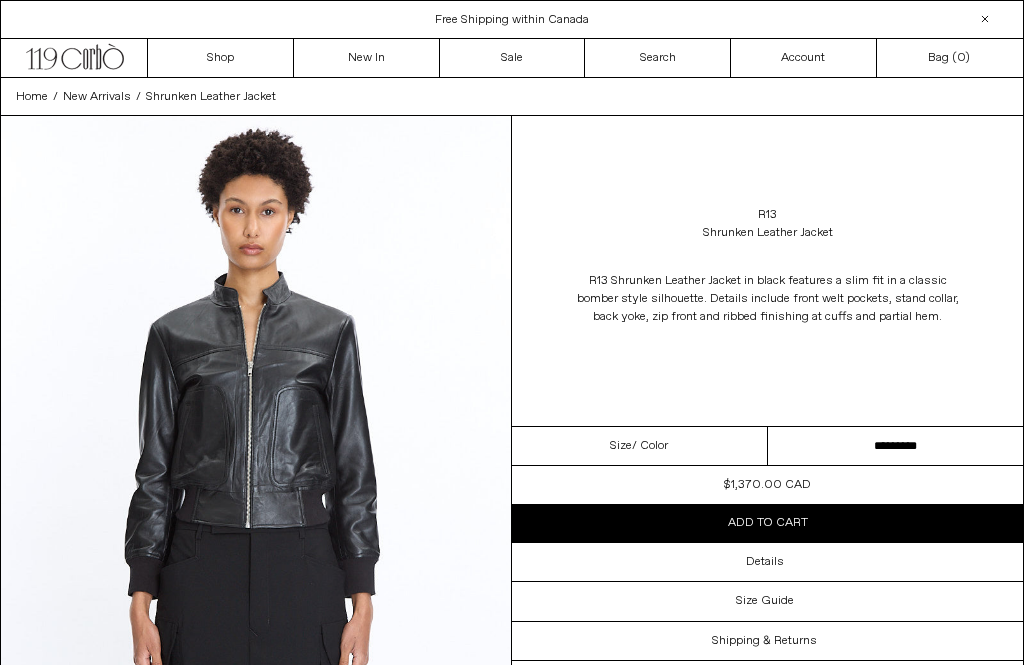 click on "**********" at bounding box center (896, 446) 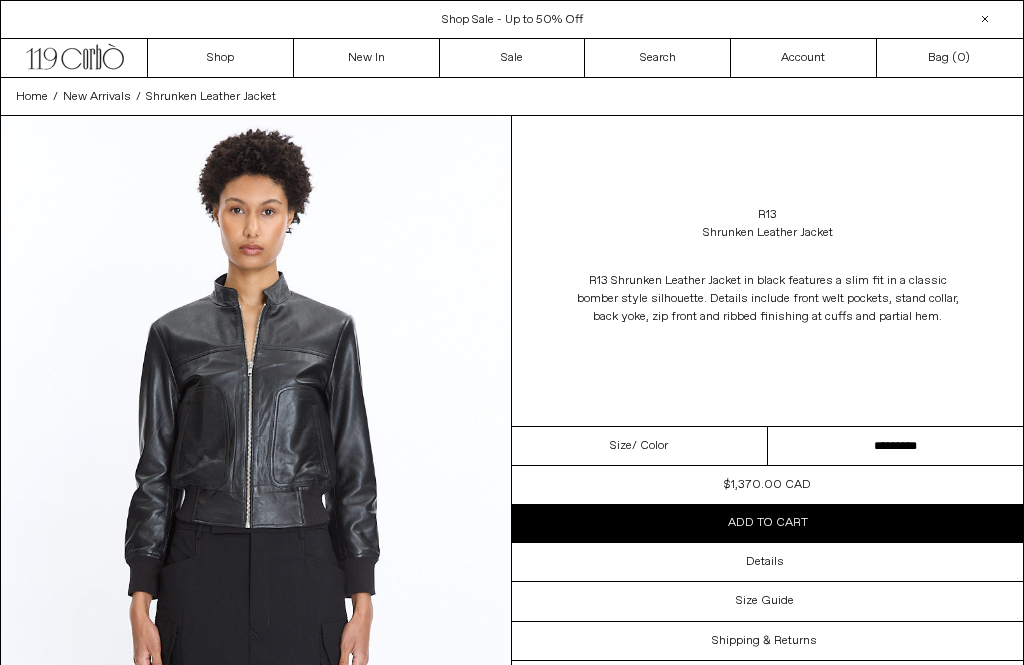 click on "Details" at bounding box center (767, 562) 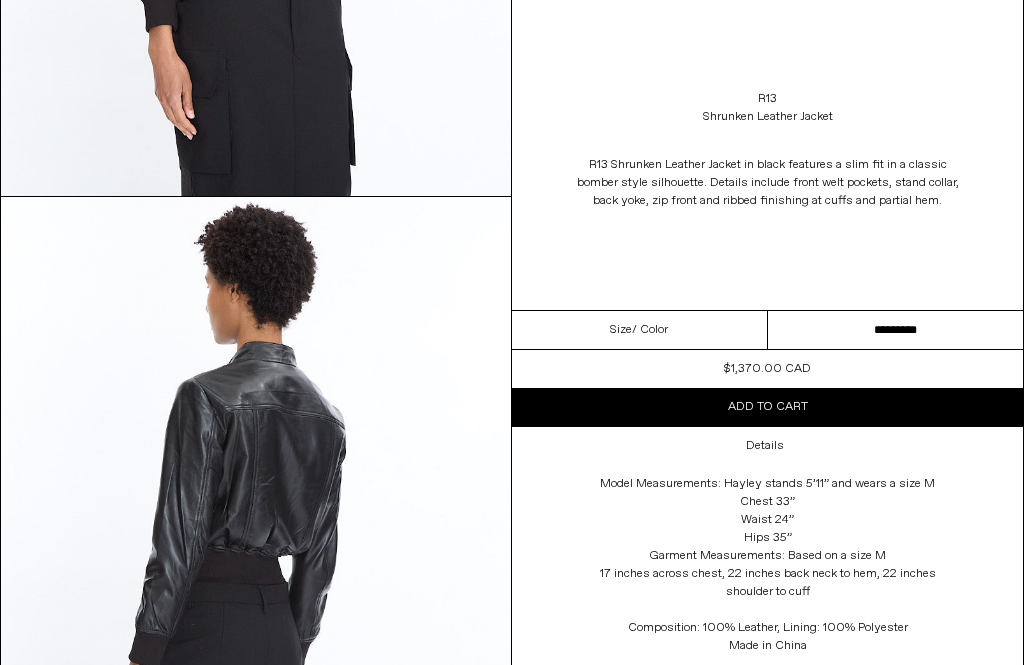 scroll, scrollTop: 1001, scrollLeft: 0, axis: vertical 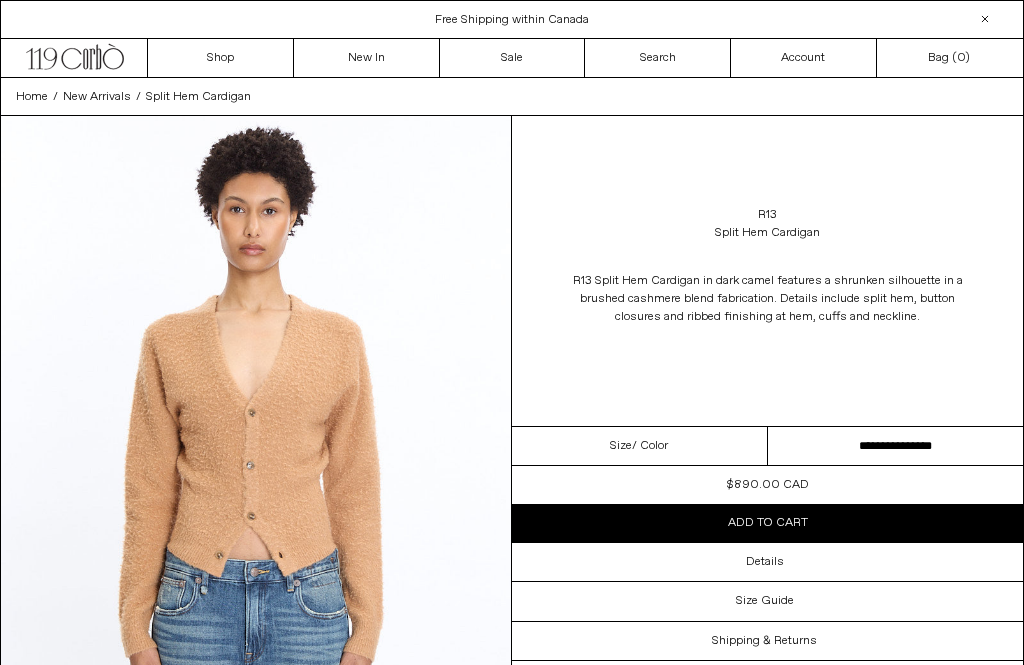 click on "Details" at bounding box center [767, 562] 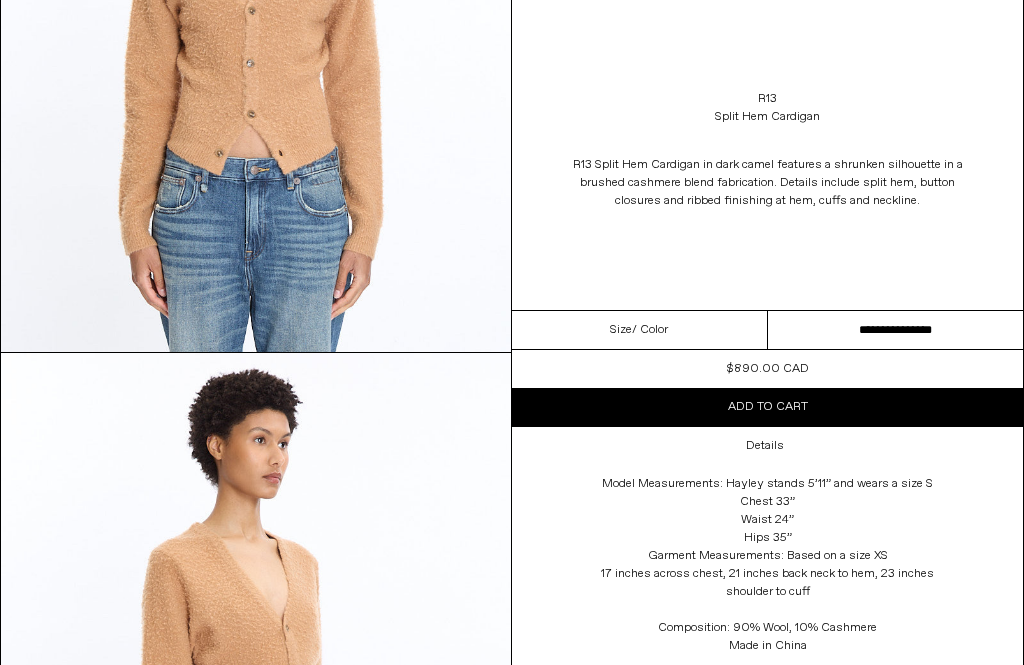 scroll, scrollTop: 401, scrollLeft: 0, axis: vertical 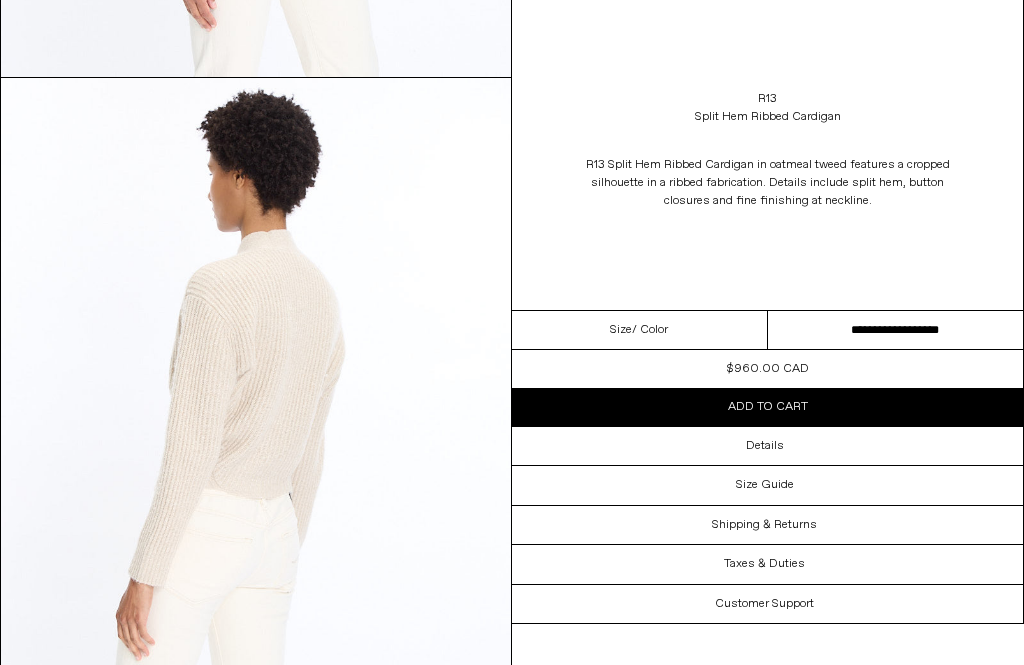 click on "Details" at bounding box center (767, 446) 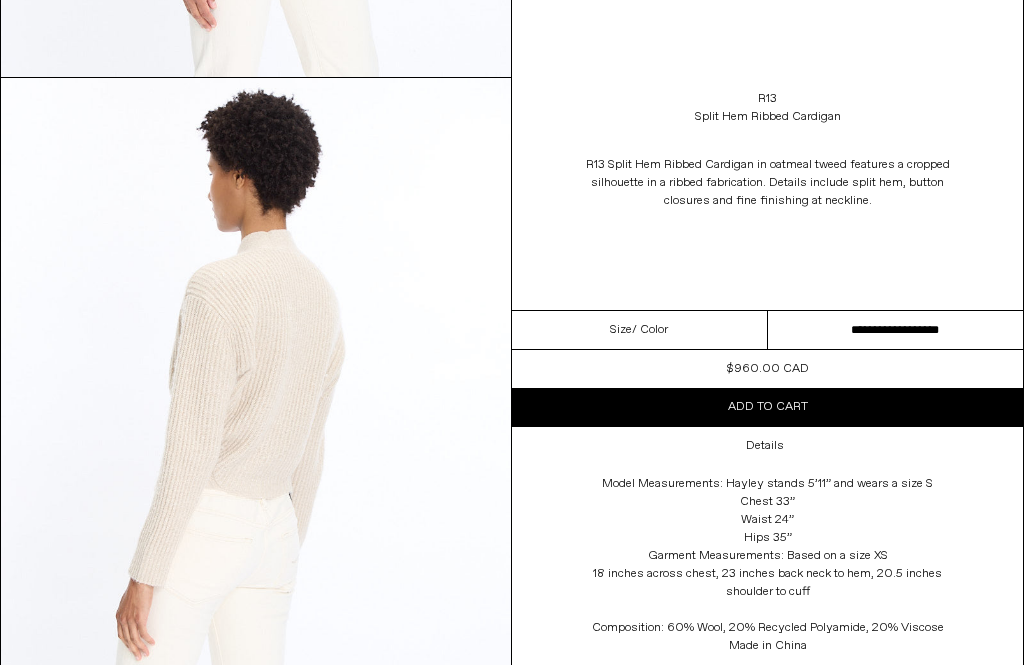 click on "**********" at bounding box center (896, 330) 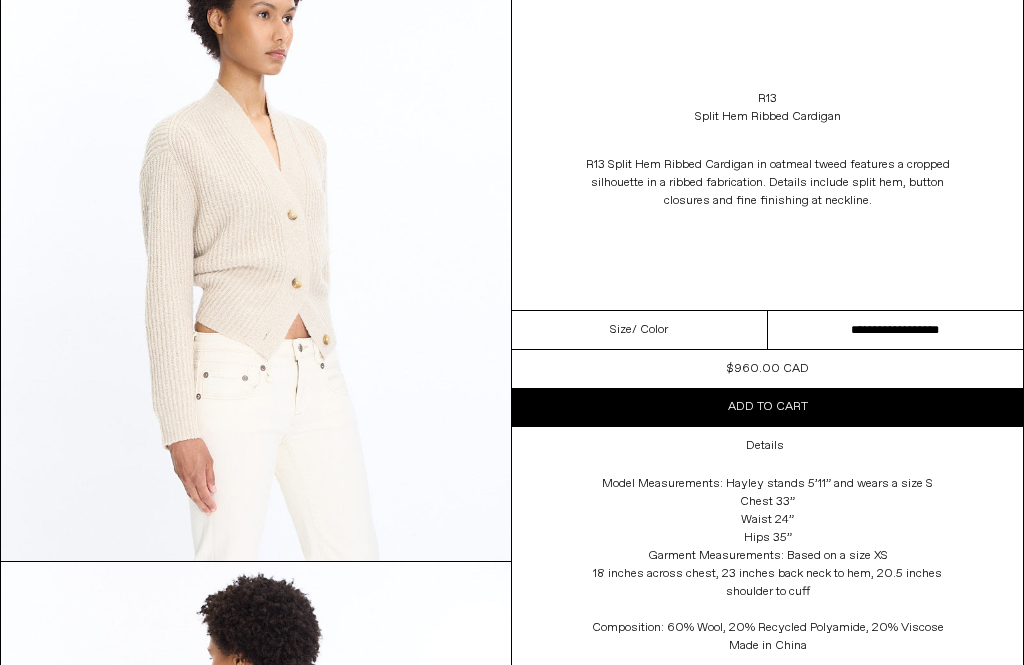 scroll, scrollTop: 756, scrollLeft: 0, axis: vertical 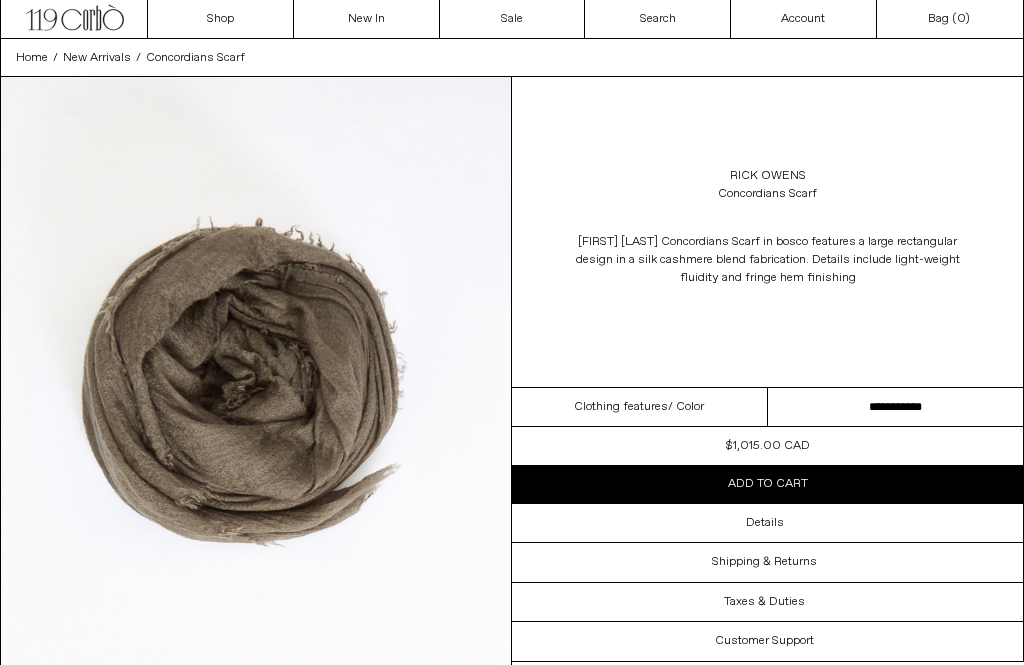 click on "Details" at bounding box center [767, 523] 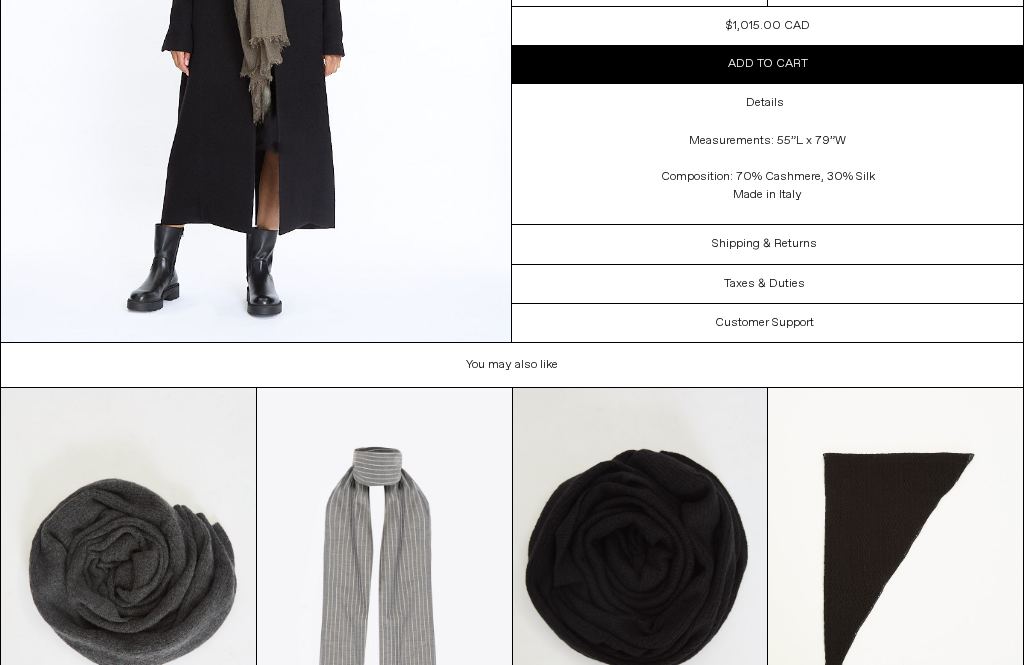scroll, scrollTop: 1050, scrollLeft: 0, axis: vertical 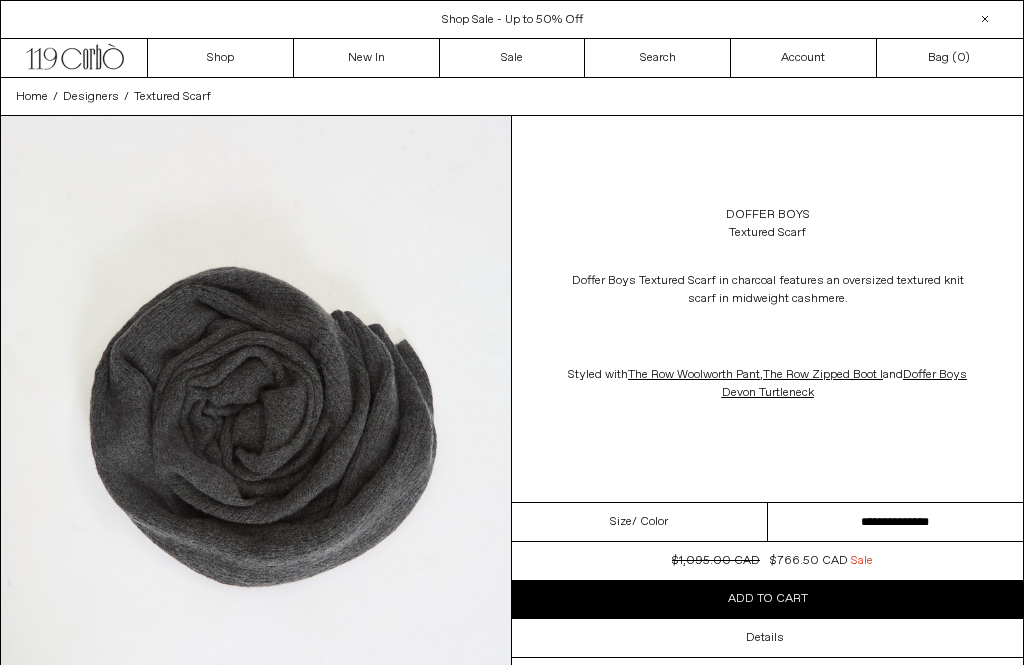 click on "Doffer Boys" at bounding box center [768, 215] 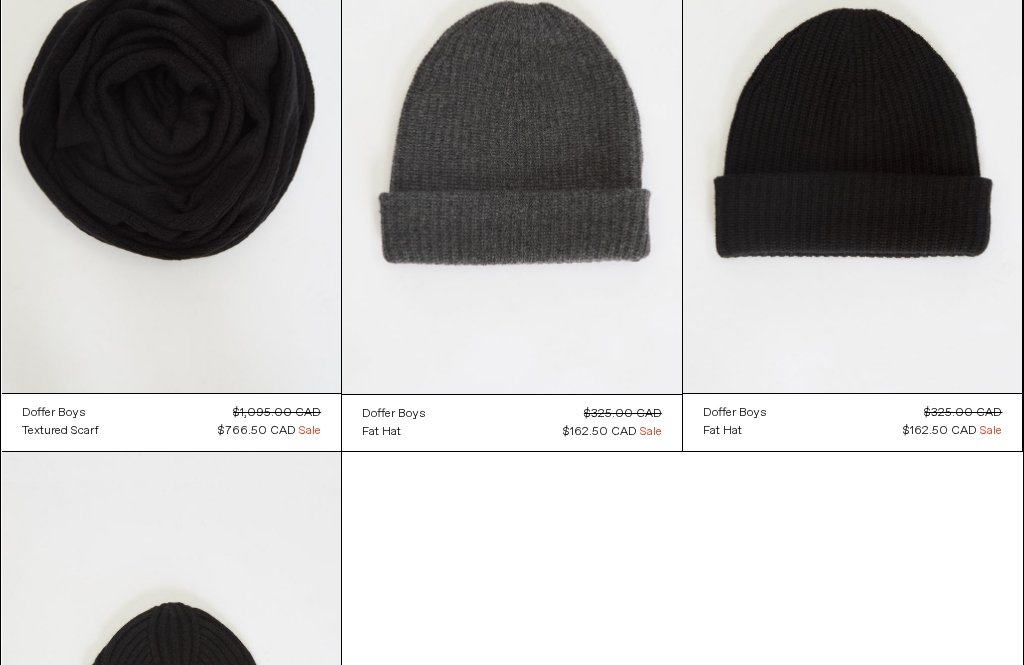 scroll, scrollTop: 1378, scrollLeft: 0, axis: vertical 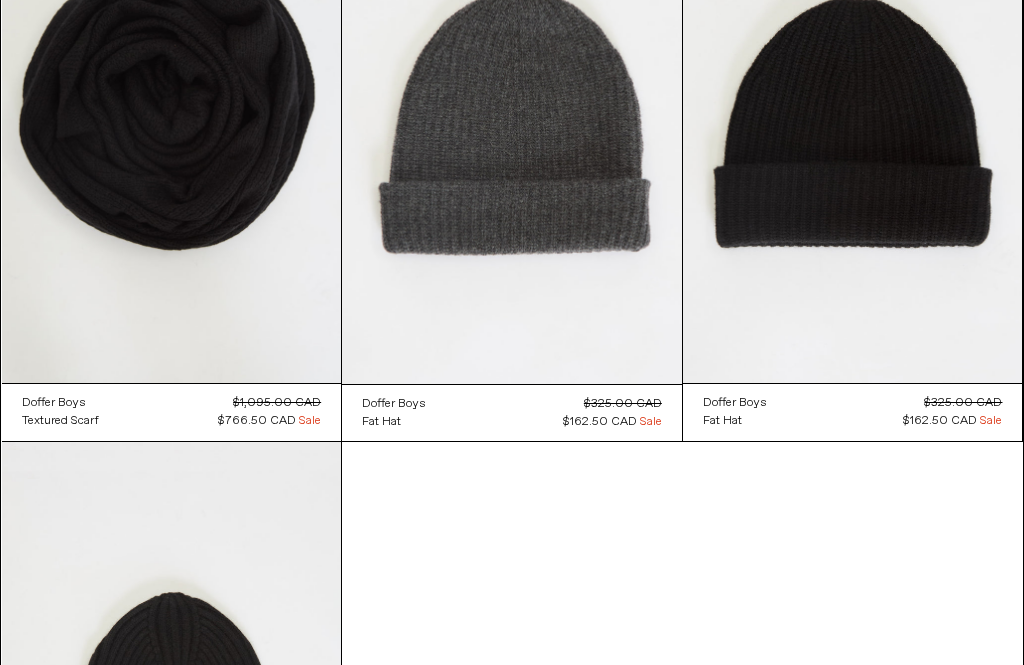 click at bounding box center (172, 696) 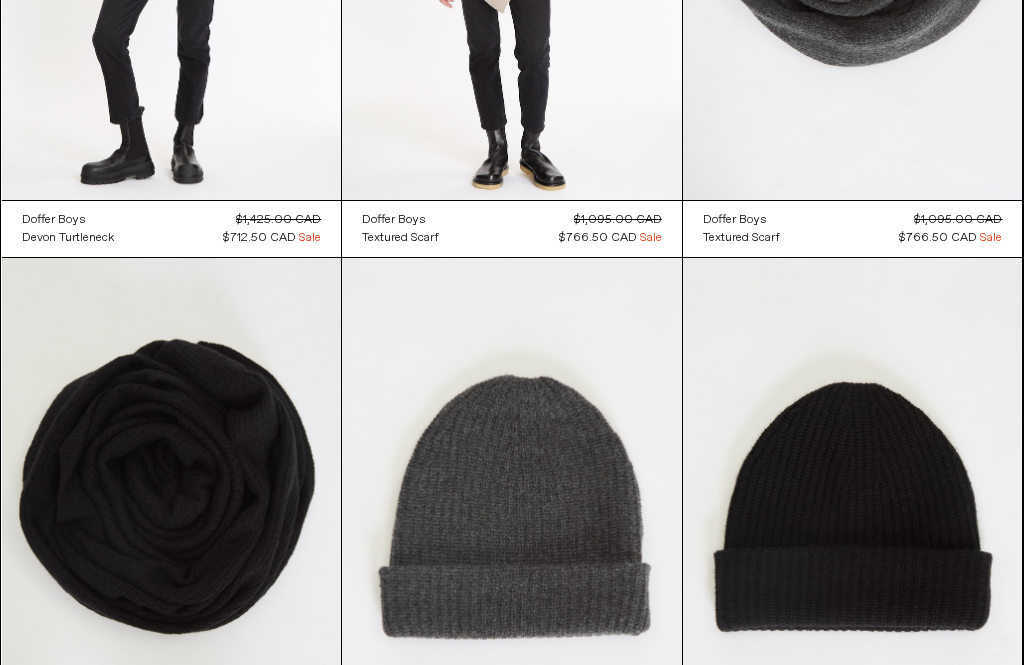 scroll, scrollTop: 994, scrollLeft: 0, axis: vertical 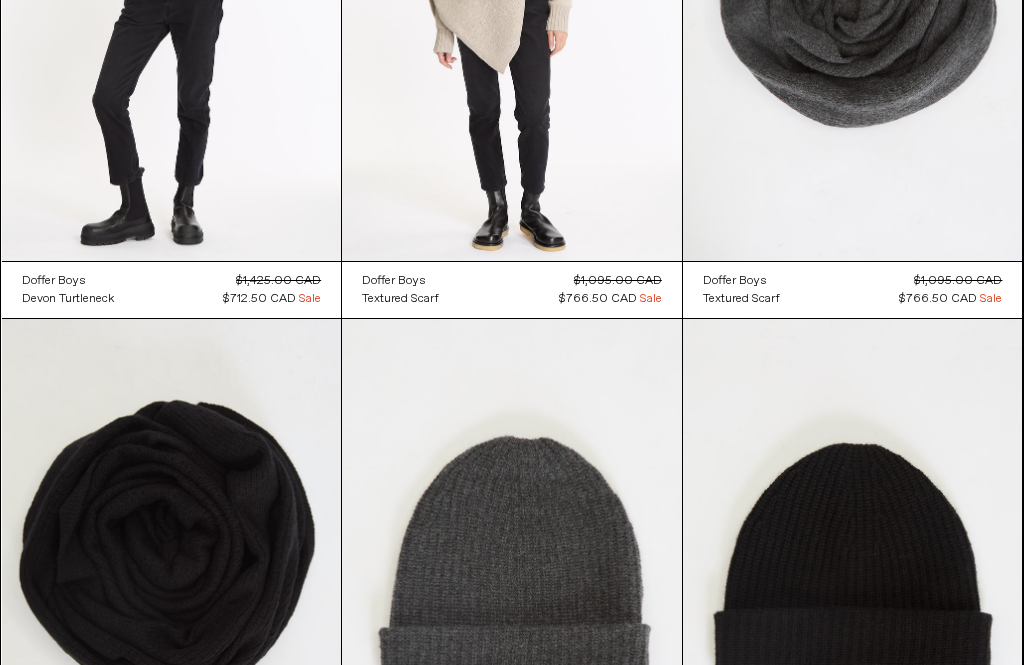 click at bounding box center (172, 573) 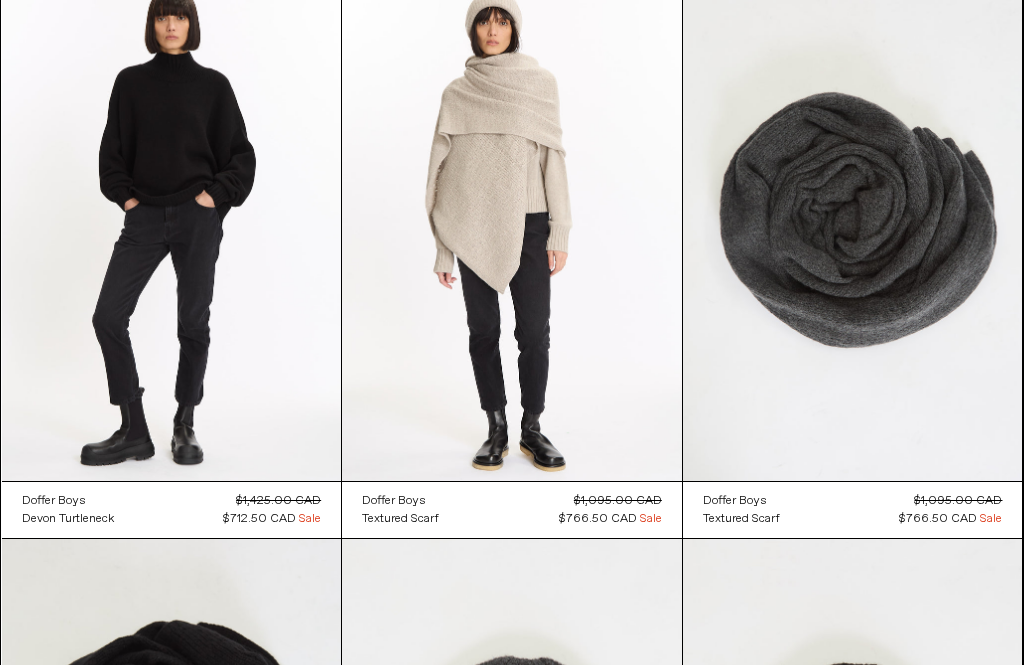 scroll, scrollTop: 538, scrollLeft: 0, axis: vertical 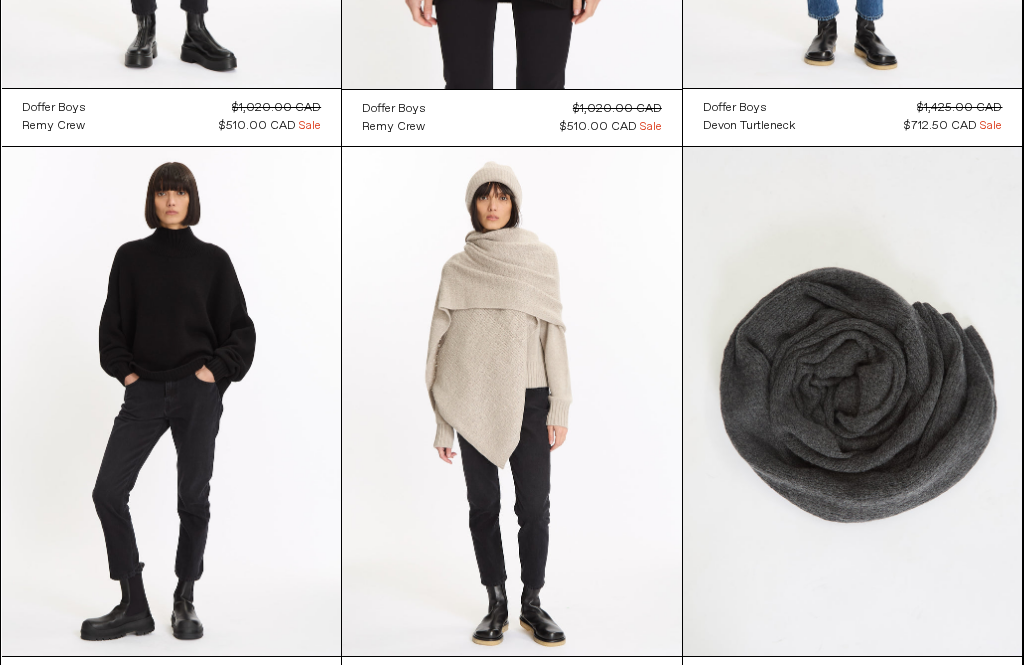 click at bounding box center [853, 401] 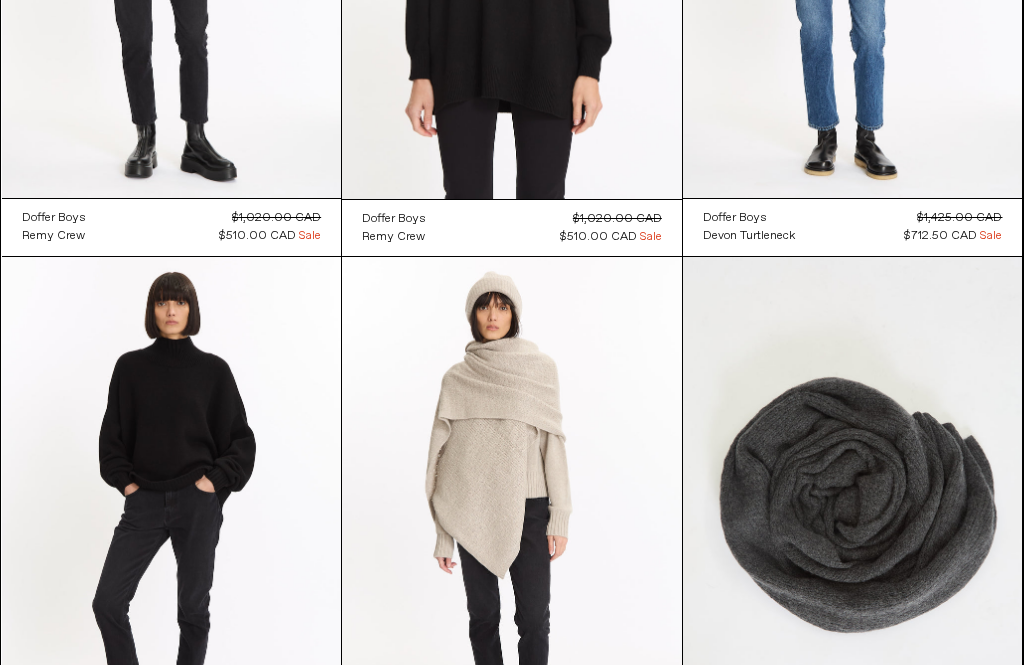 scroll, scrollTop: 428, scrollLeft: 0, axis: vertical 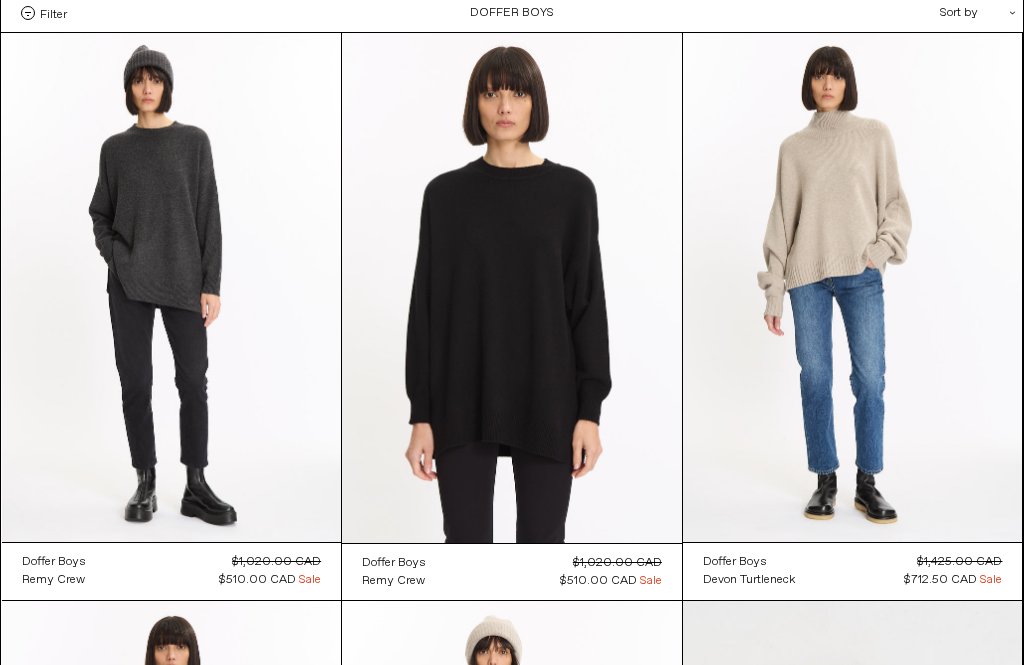 click at bounding box center (853, 287) 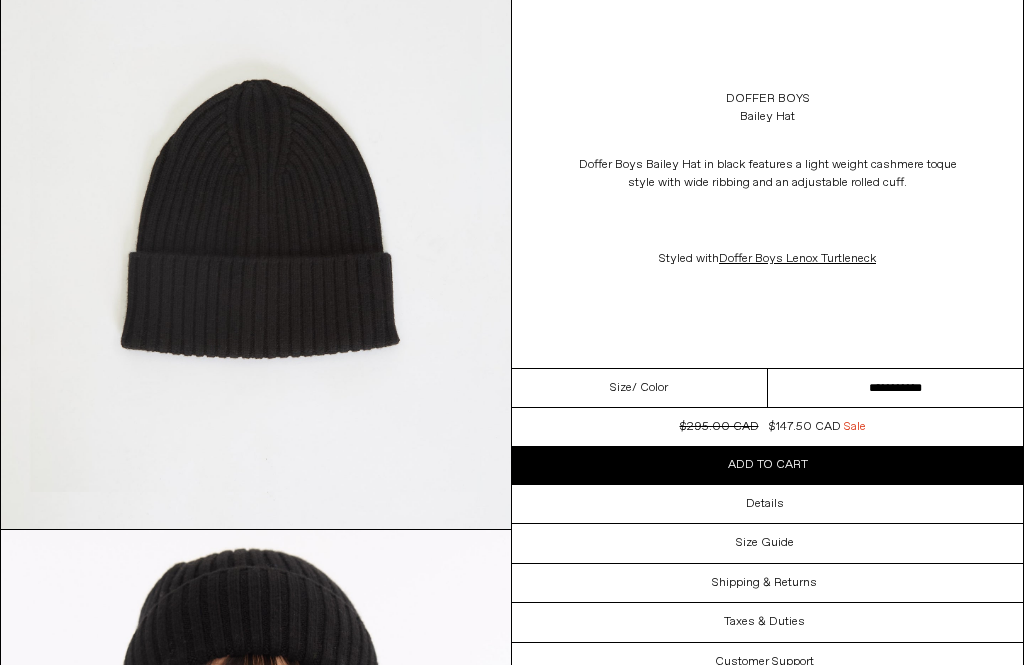 scroll, scrollTop: 237, scrollLeft: 0, axis: vertical 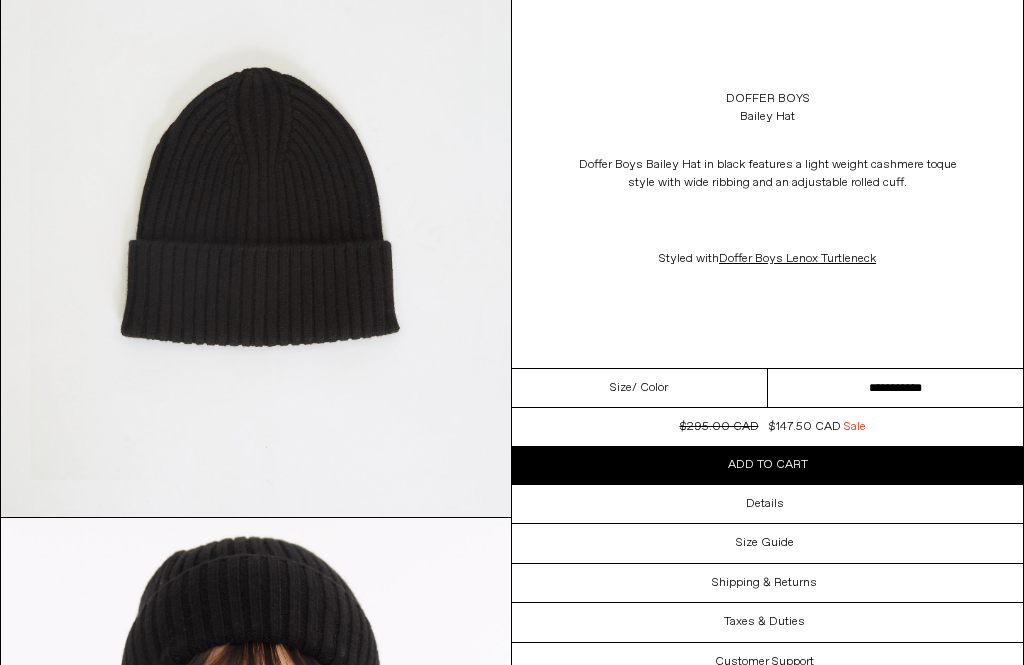 click on "Details" at bounding box center [767, 504] 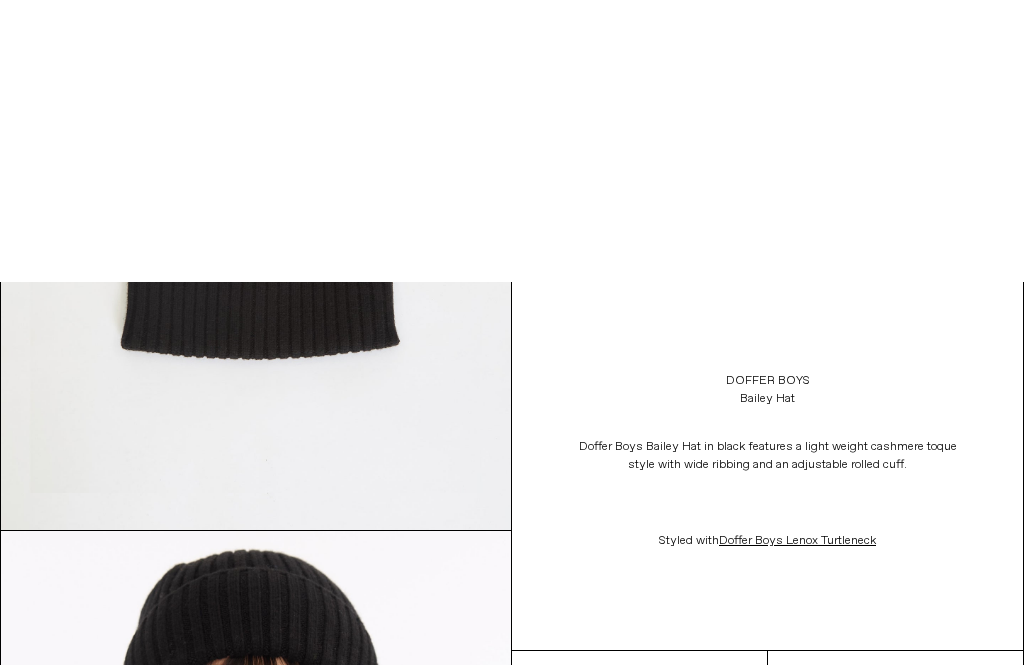 scroll, scrollTop: 0, scrollLeft: 0, axis: both 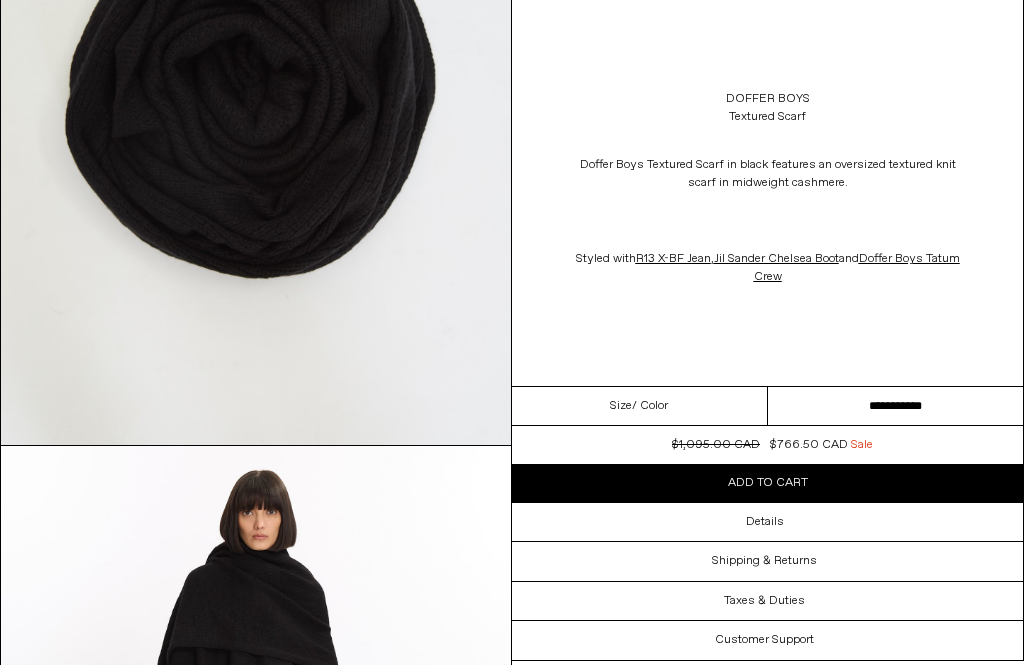 click on "Details" at bounding box center (767, 522) 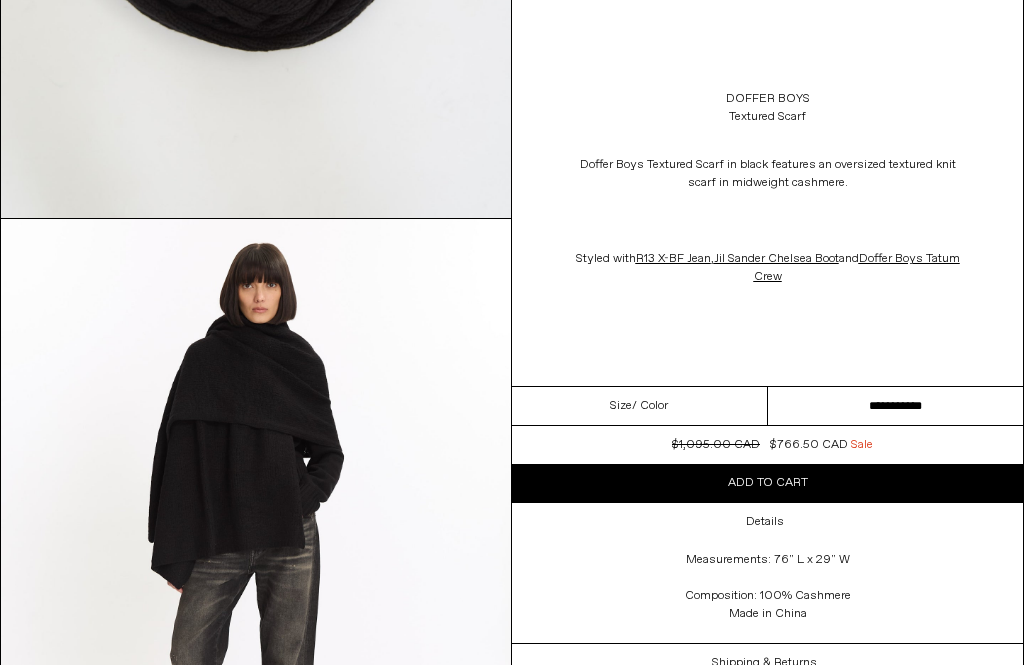 scroll, scrollTop: 481, scrollLeft: 0, axis: vertical 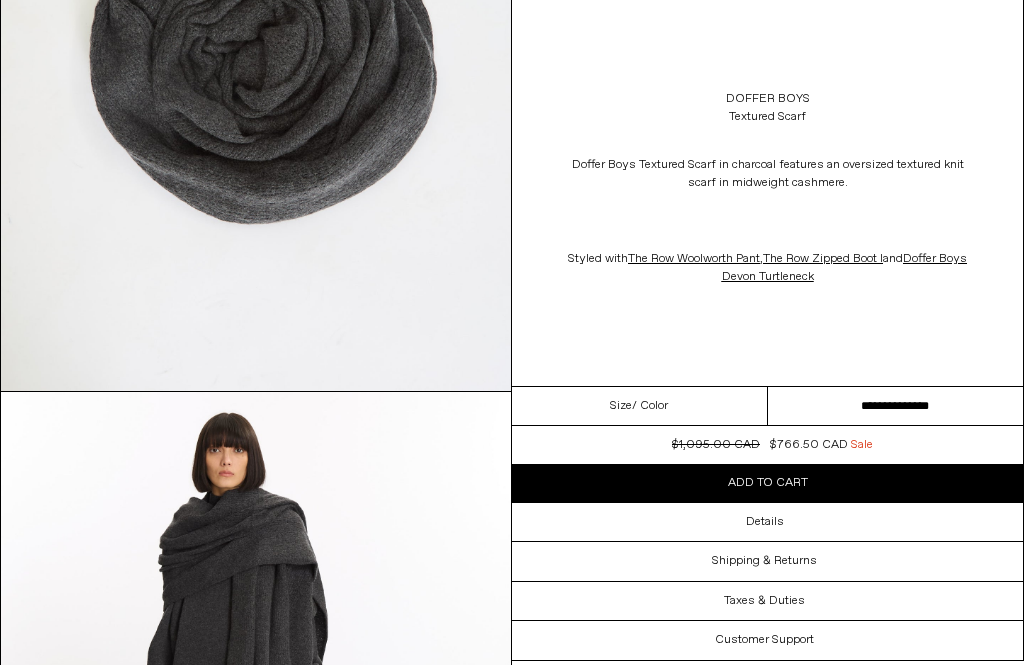 click on "Shipping & Returns" at bounding box center (767, 561) 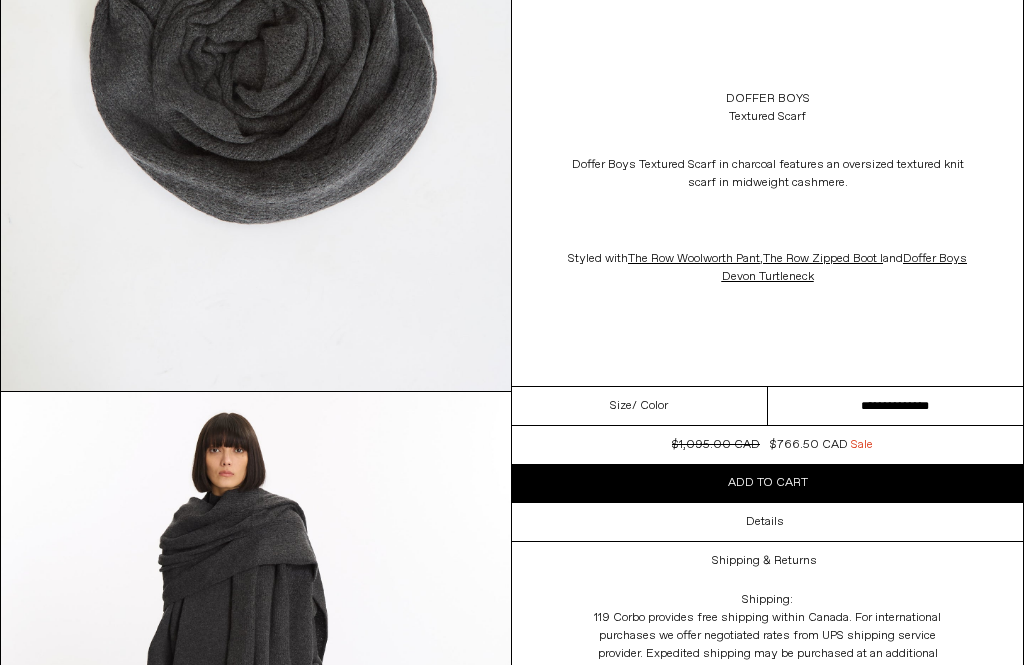 click on "Details" at bounding box center [767, 522] 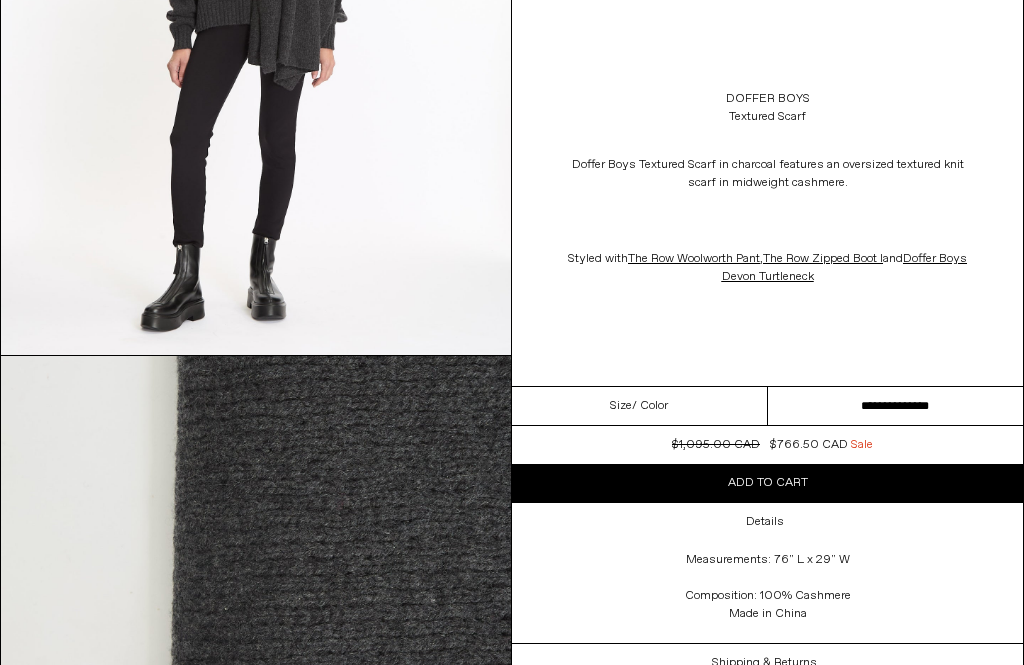 scroll, scrollTop: 2287, scrollLeft: 0, axis: vertical 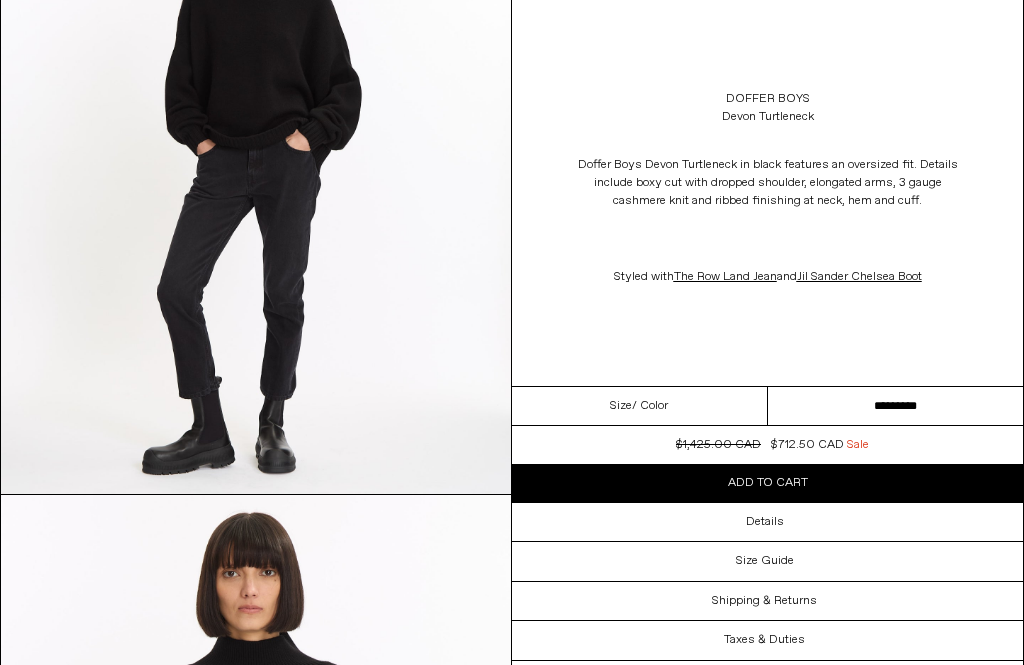click on "Details" at bounding box center (767, 522) 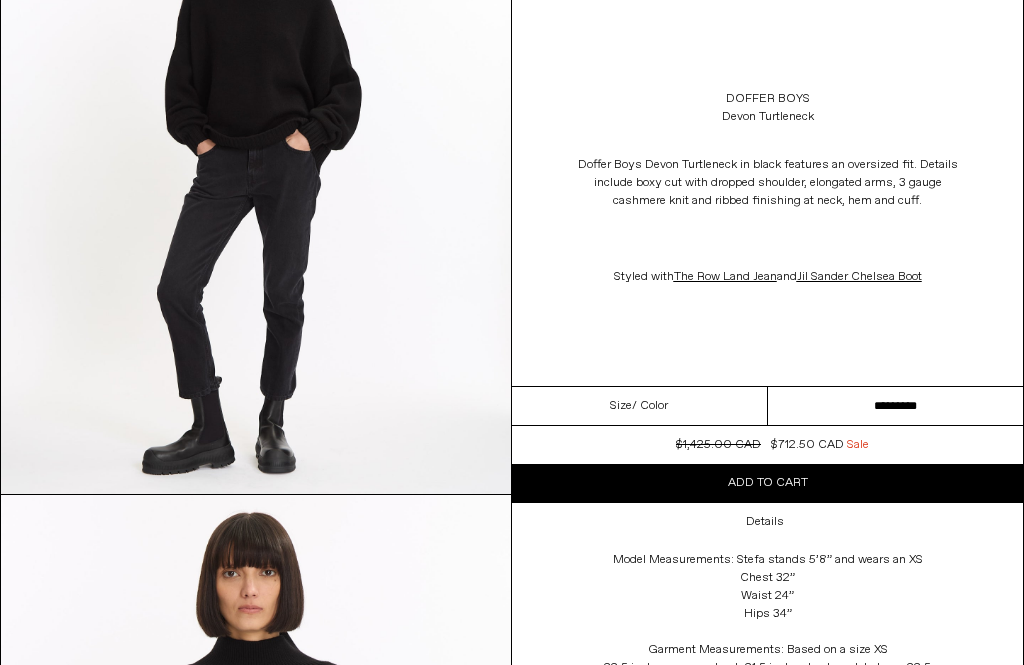 click on "Details" at bounding box center (767, 522) 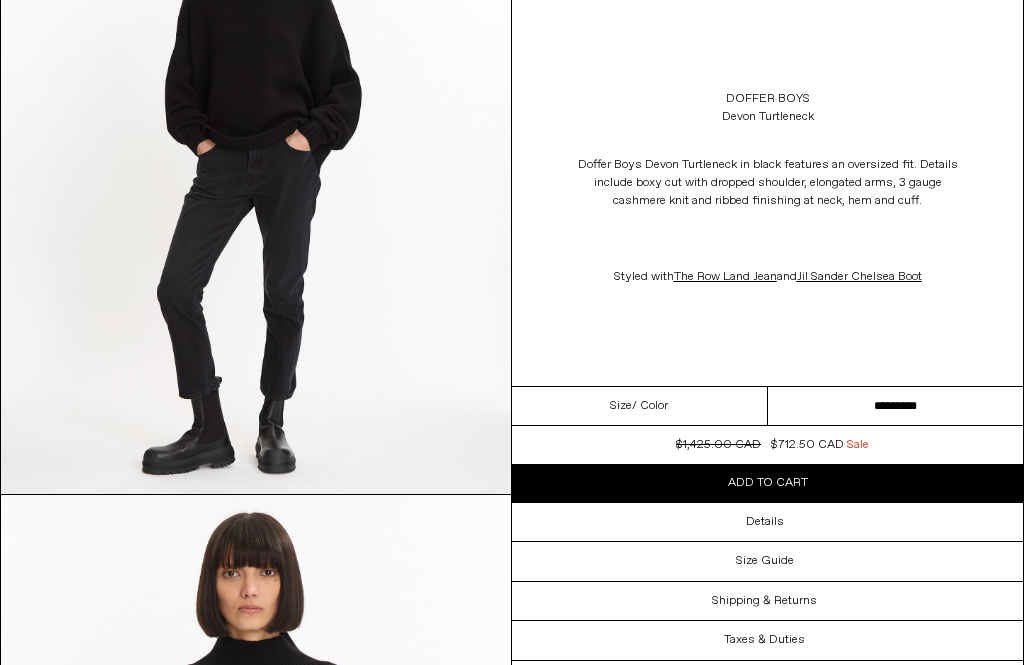 click on "**********" at bounding box center [896, 406] 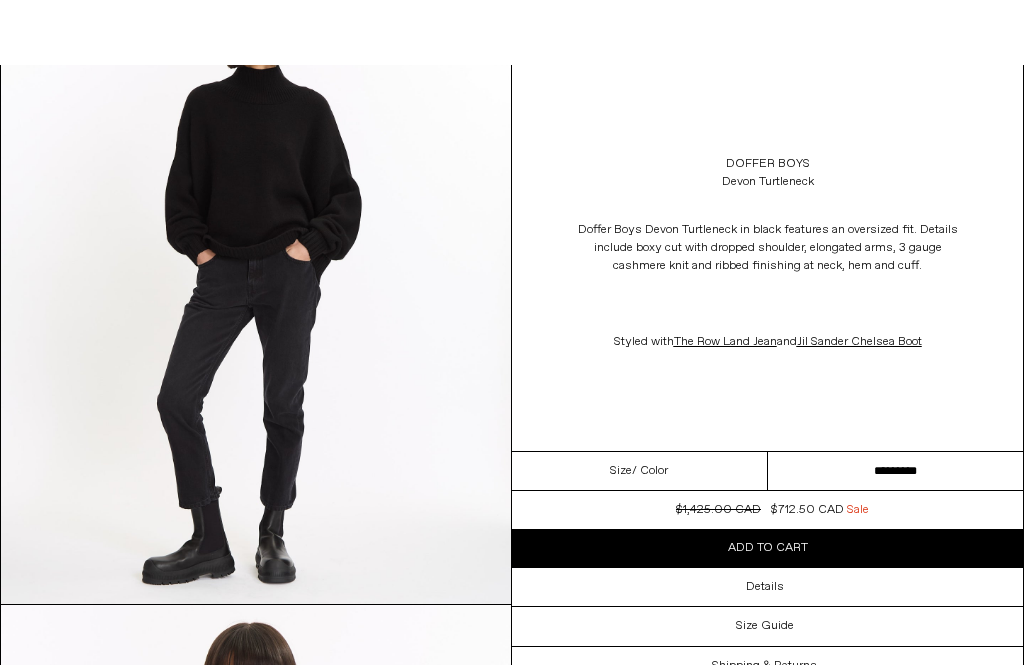 scroll, scrollTop: 0, scrollLeft: 0, axis: both 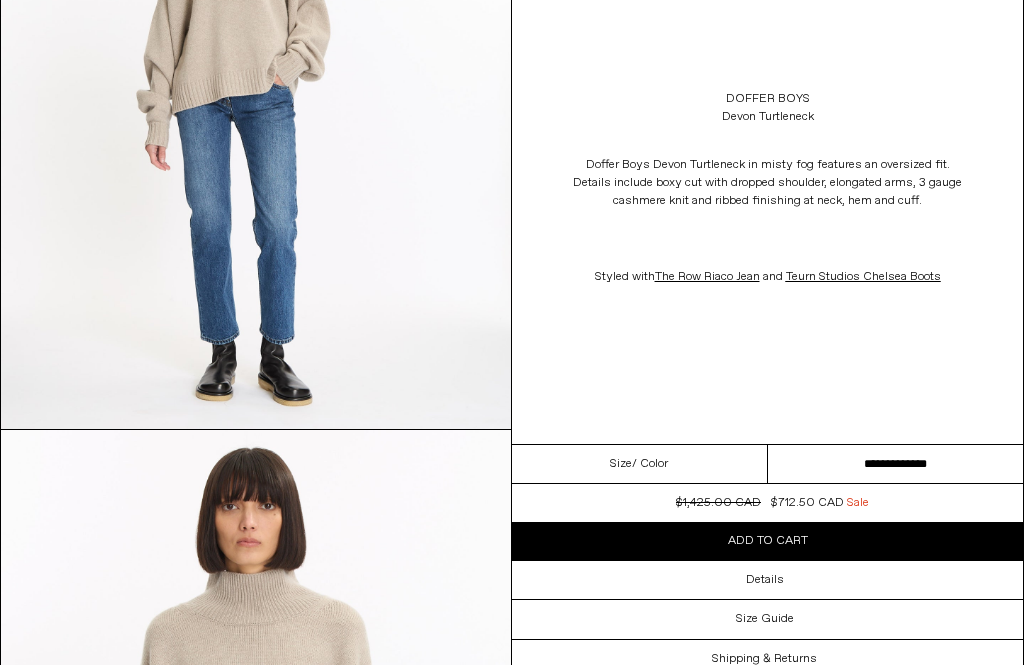 click on "Details" at bounding box center [767, 580] 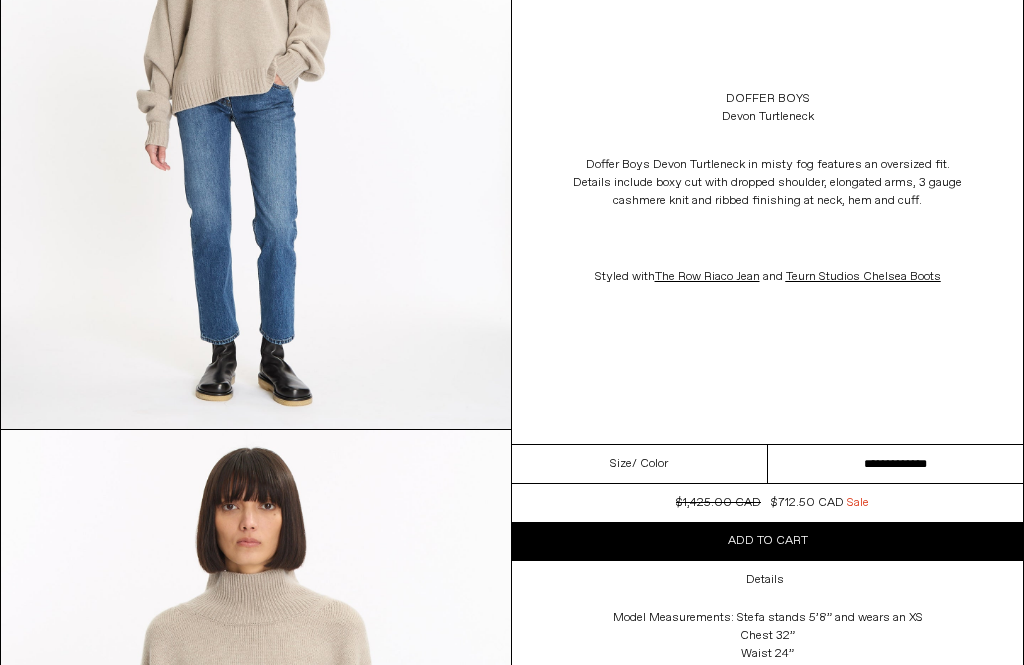 click on "**********" at bounding box center (896, 464) 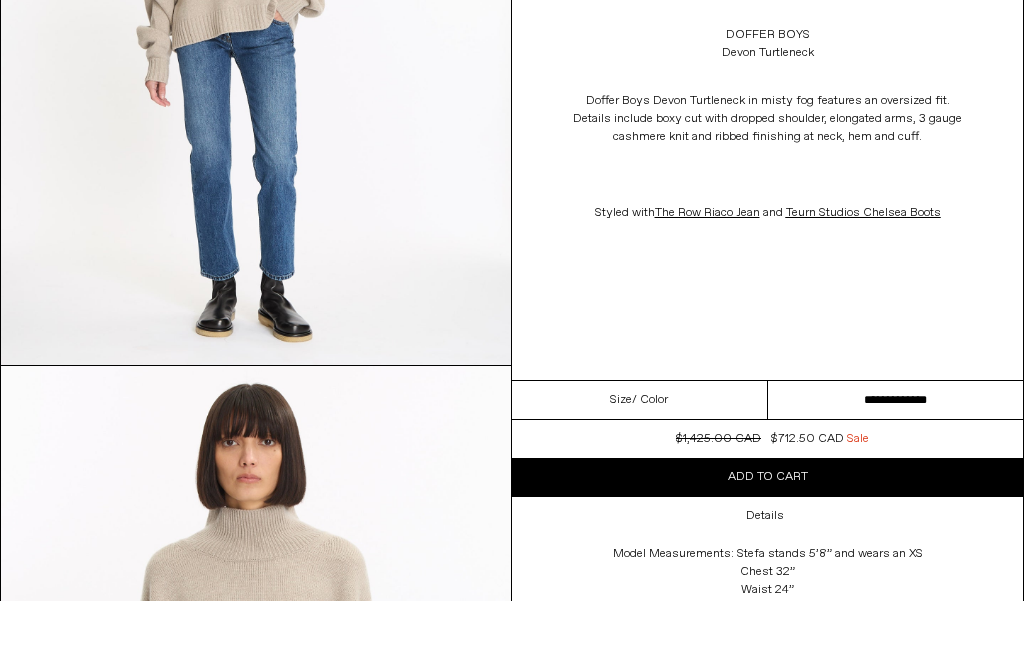 scroll, scrollTop: 389, scrollLeft: 0, axis: vertical 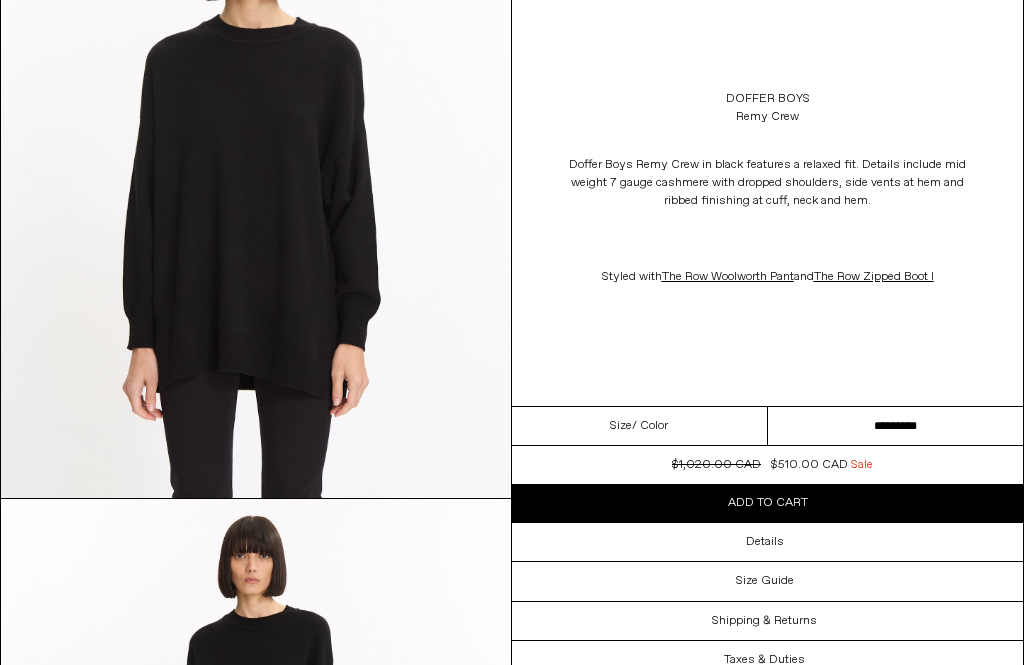click on "Details" at bounding box center (767, 542) 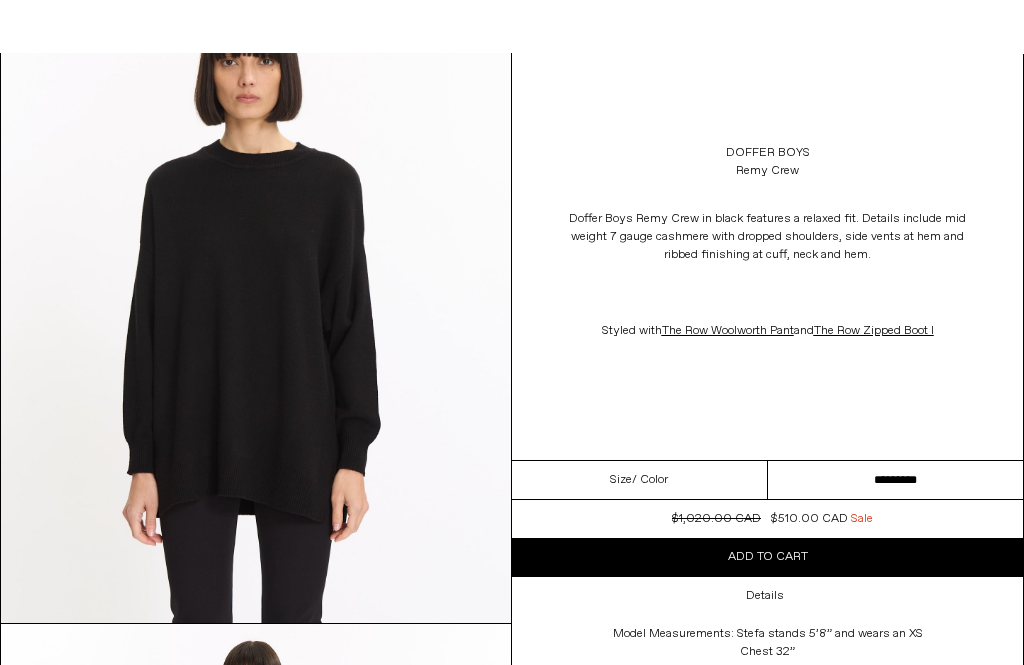 scroll, scrollTop: 0, scrollLeft: 0, axis: both 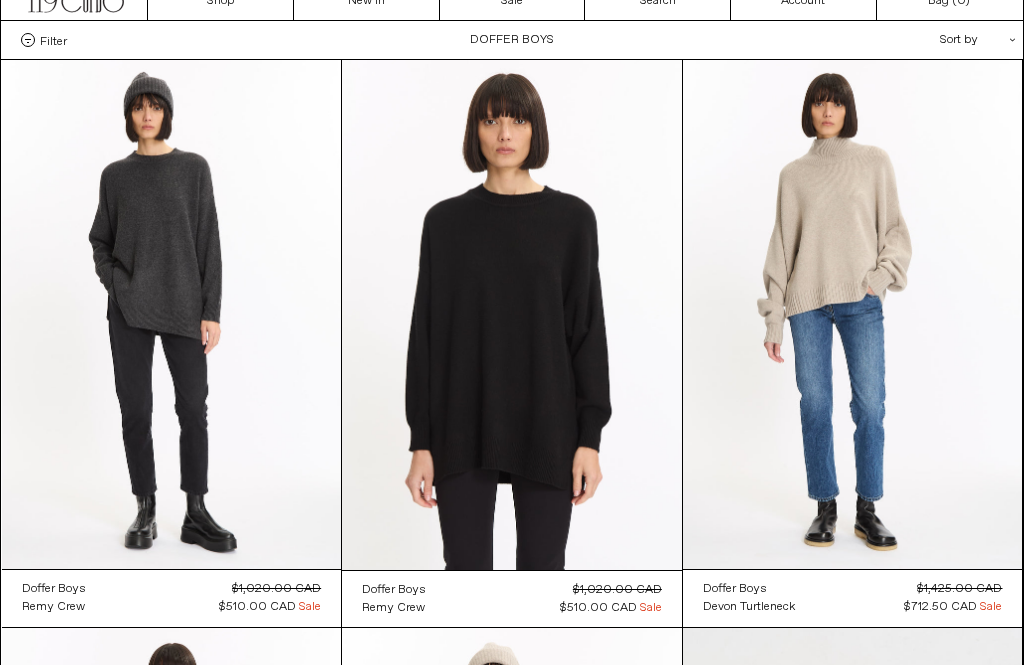 click on "Sale" at bounding box center [513, 1] 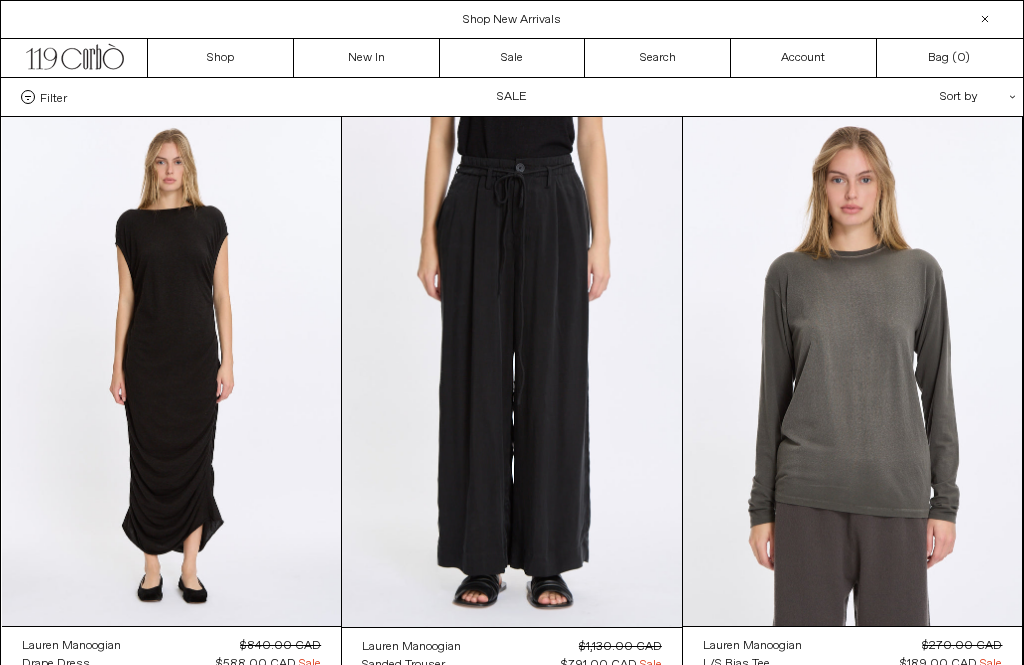 scroll, scrollTop: 0, scrollLeft: 0, axis: both 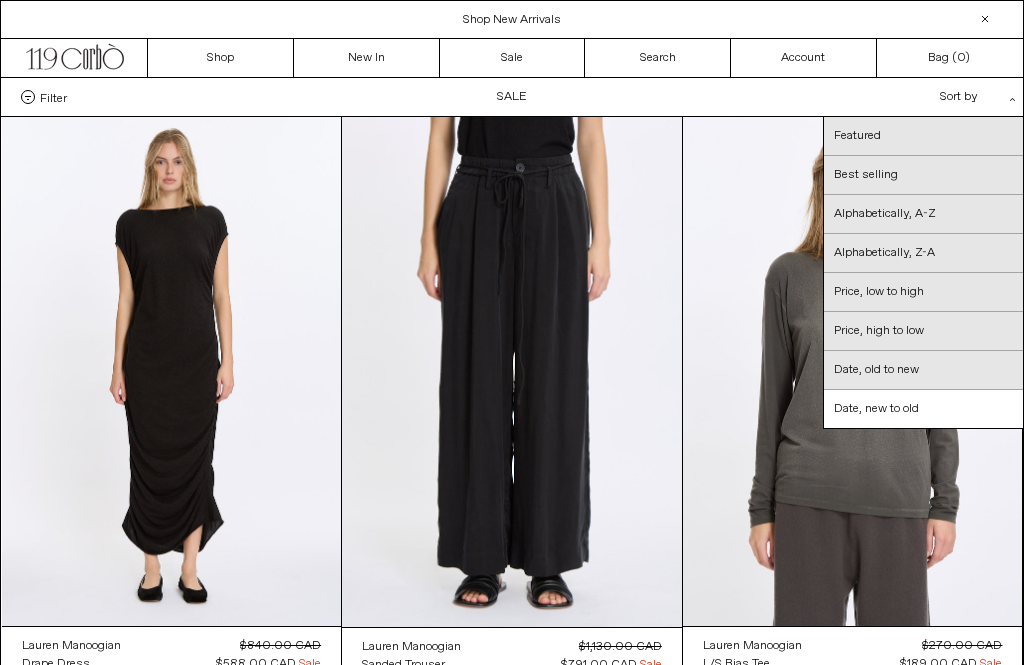 click on "Price, low to high" at bounding box center [923, 292] 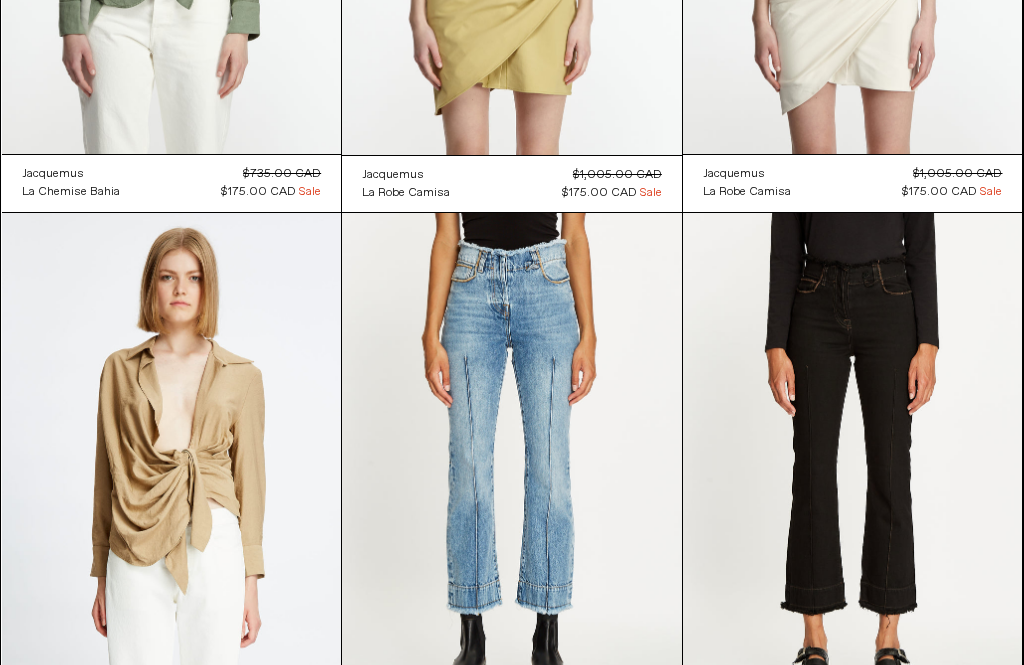 scroll, scrollTop: 3077, scrollLeft: 0, axis: vertical 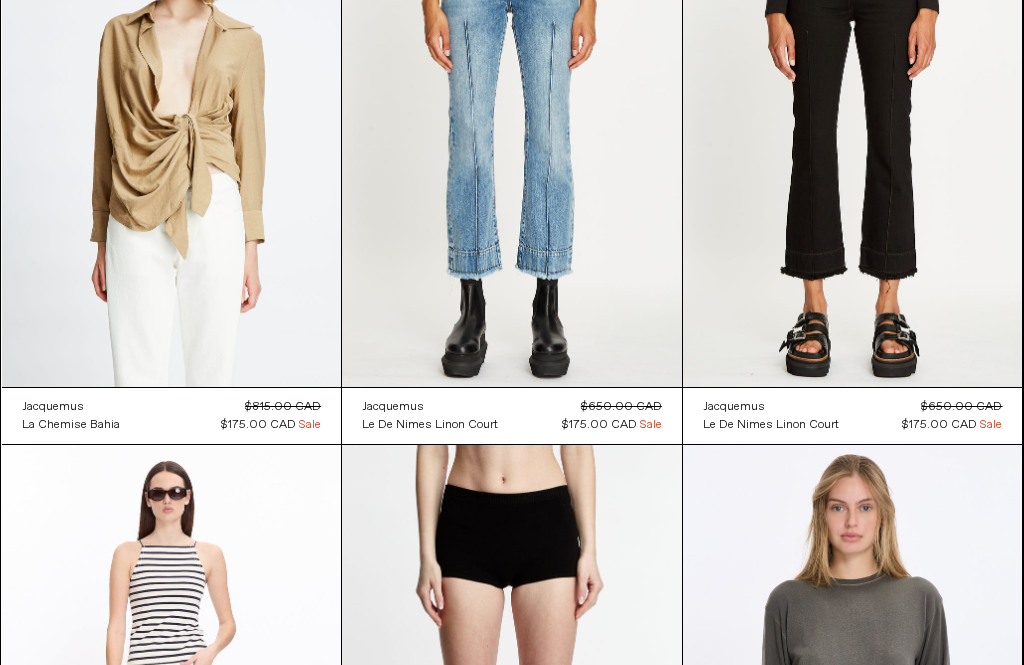 click at bounding box center (172, 699) 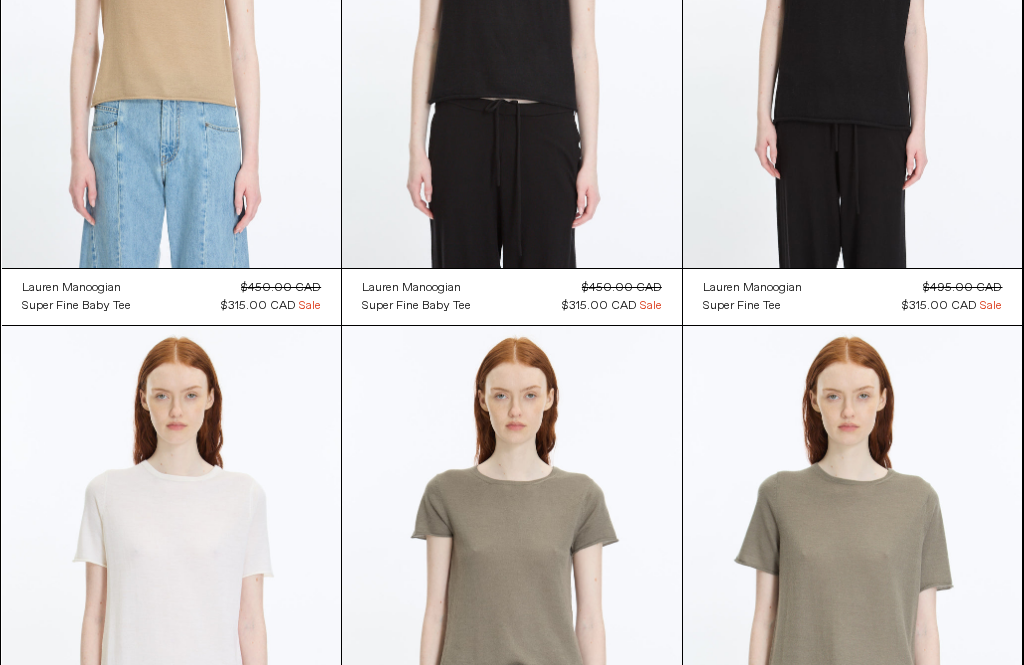 scroll, scrollTop: 10042, scrollLeft: 0, axis: vertical 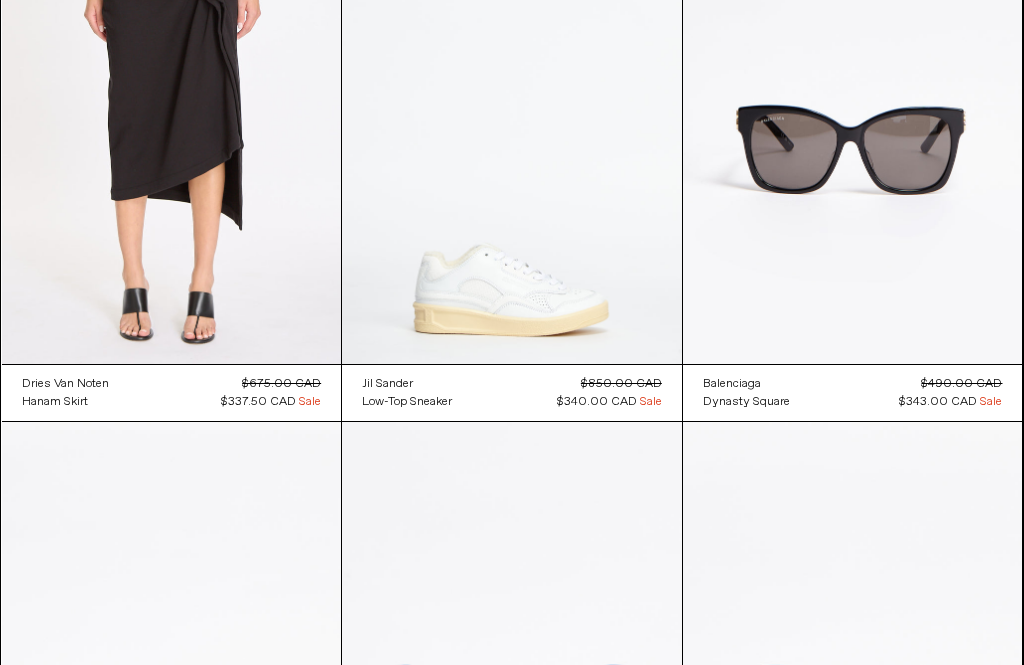 click at bounding box center (512, 1245) 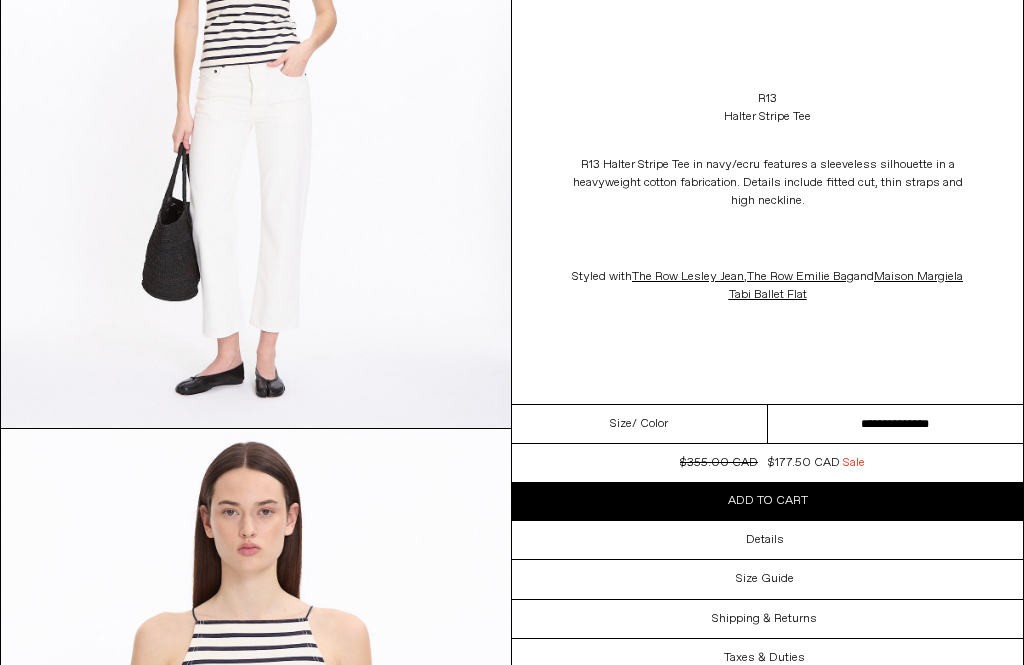 scroll, scrollTop: 327, scrollLeft: 0, axis: vertical 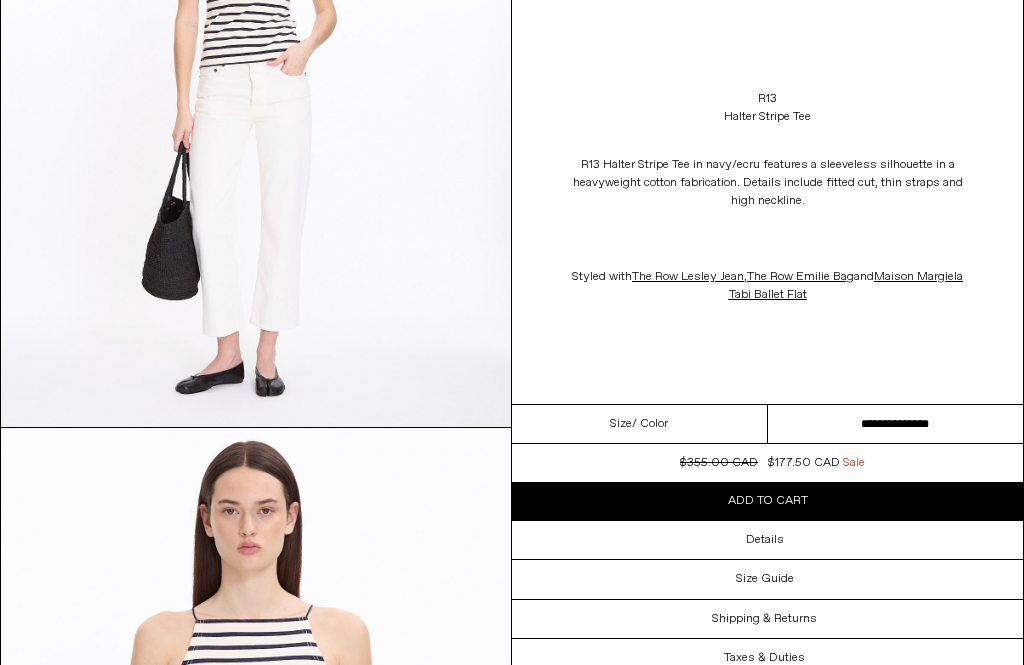 click on "Details" at bounding box center [767, 540] 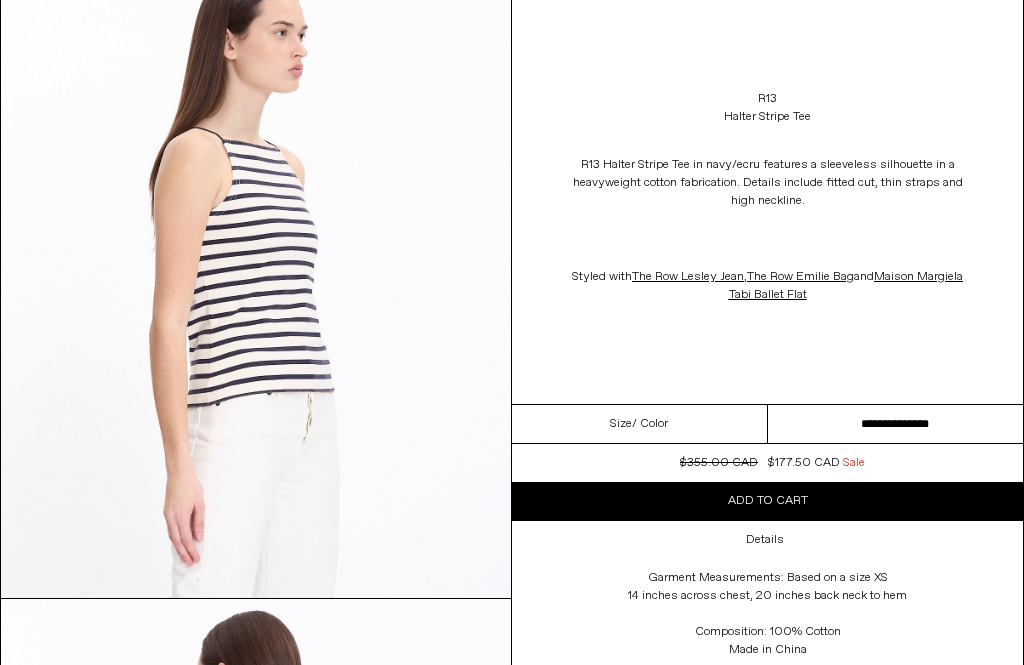 scroll, scrollTop: 1414, scrollLeft: 0, axis: vertical 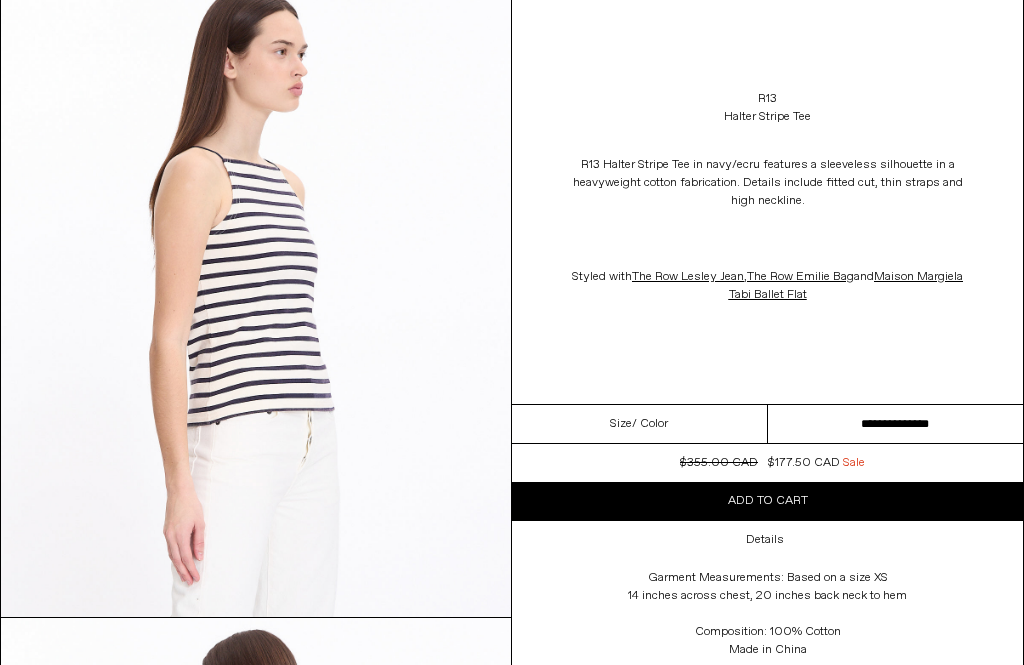 click on "**********" at bounding box center (896, 424) 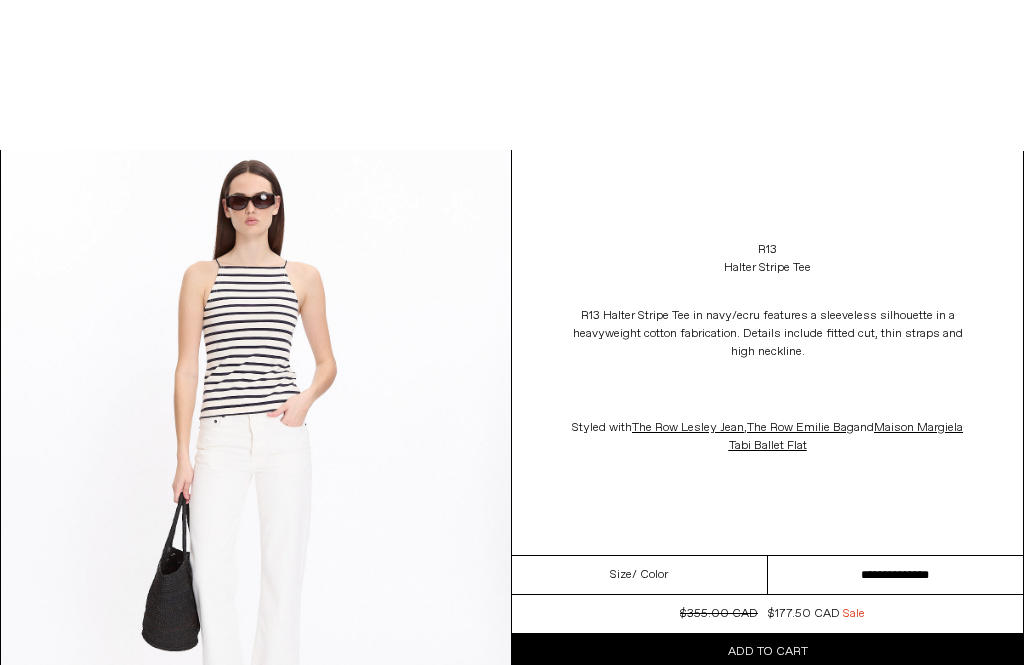 scroll, scrollTop: 0, scrollLeft: 0, axis: both 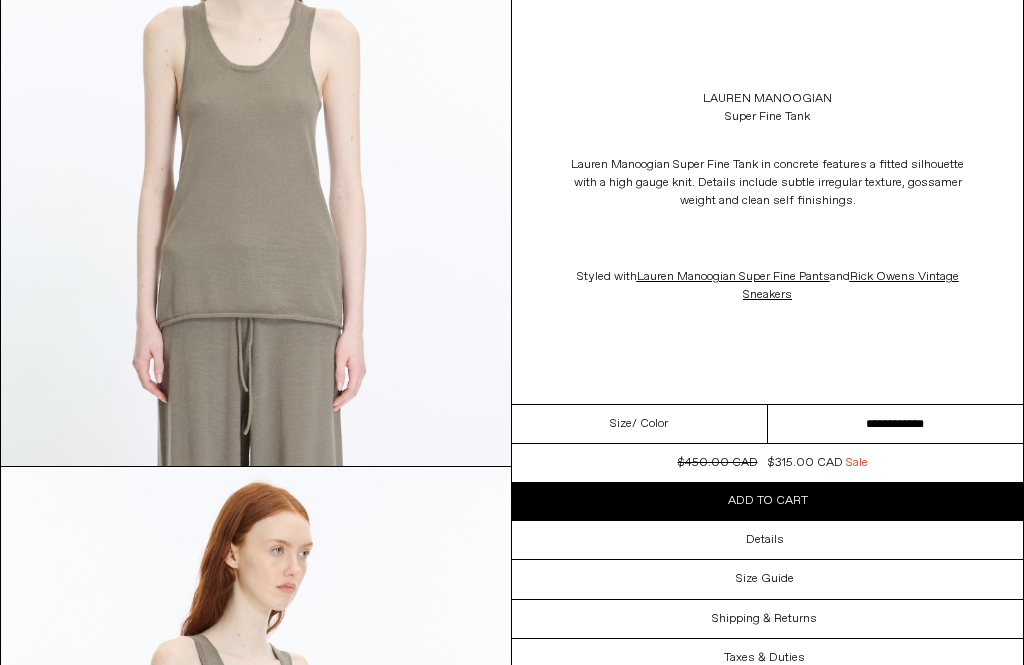click on "Details" at bounding box center [767, 540] 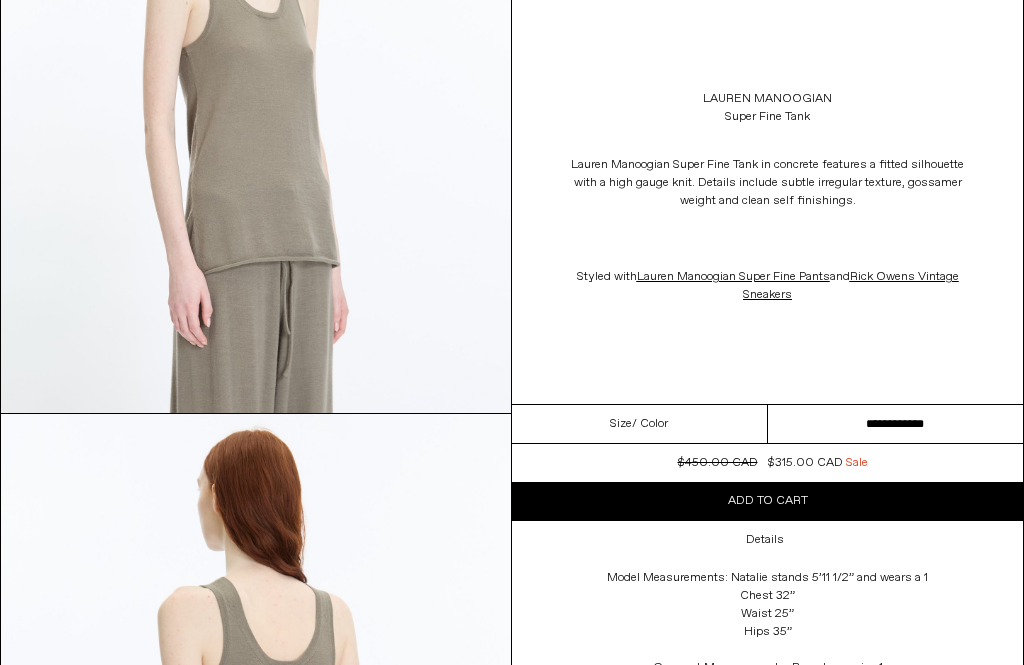 scroll, scrollTop: 977, scrollLeft: 0, axis: vertical 